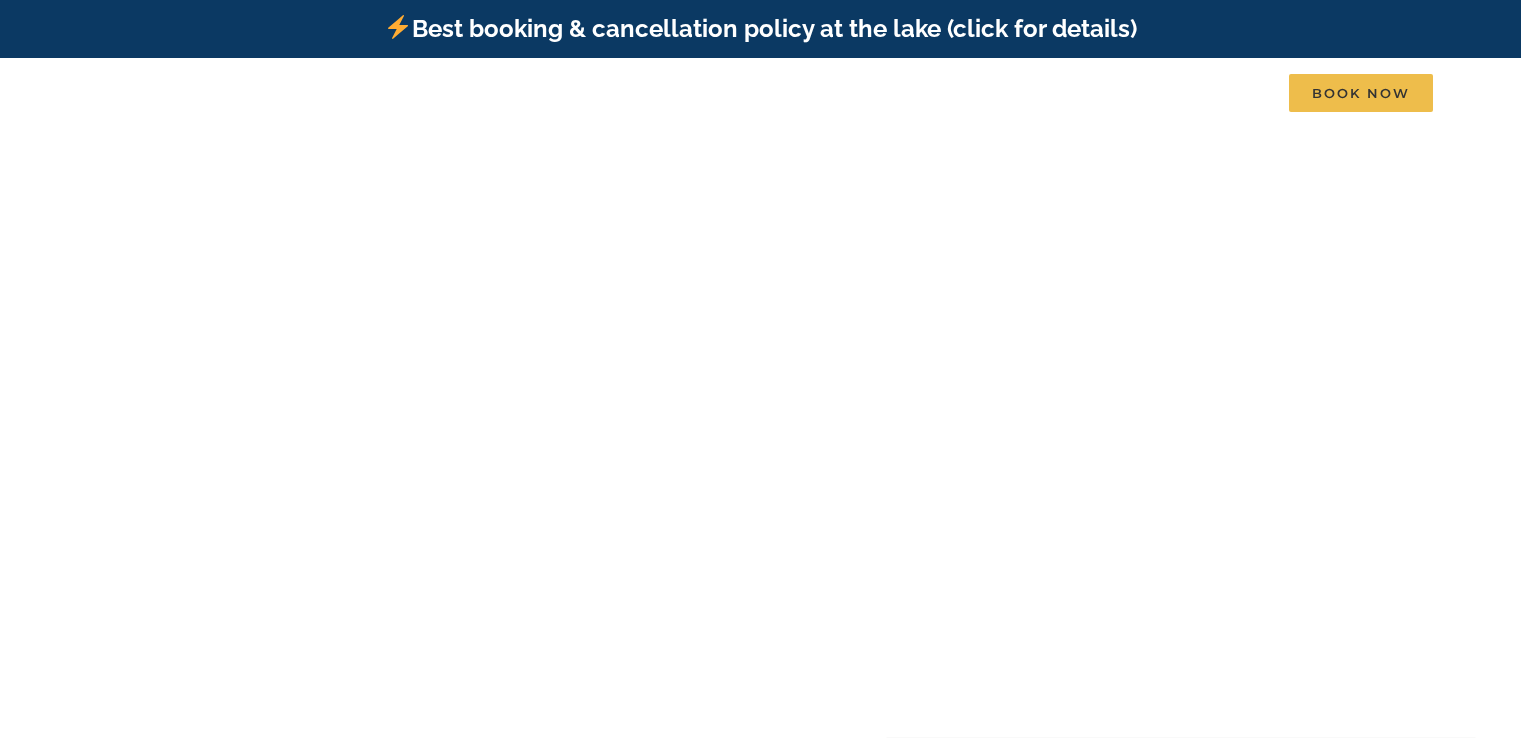 scroll, scrollTop: 0, scrollLeft: 0, axis: both 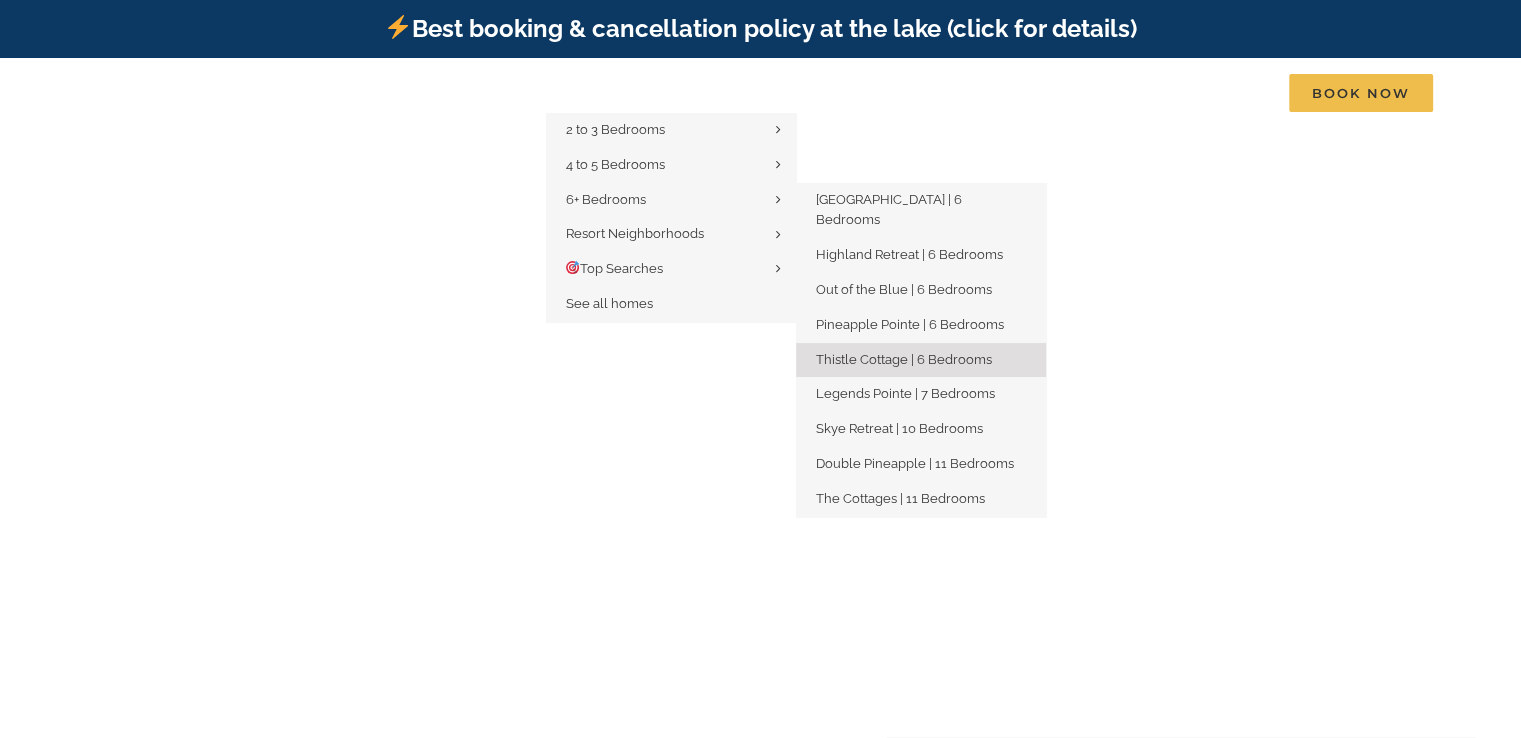 click on "Thistle Cottage | 6 Bedrooms" at bounding box center (904, 359) 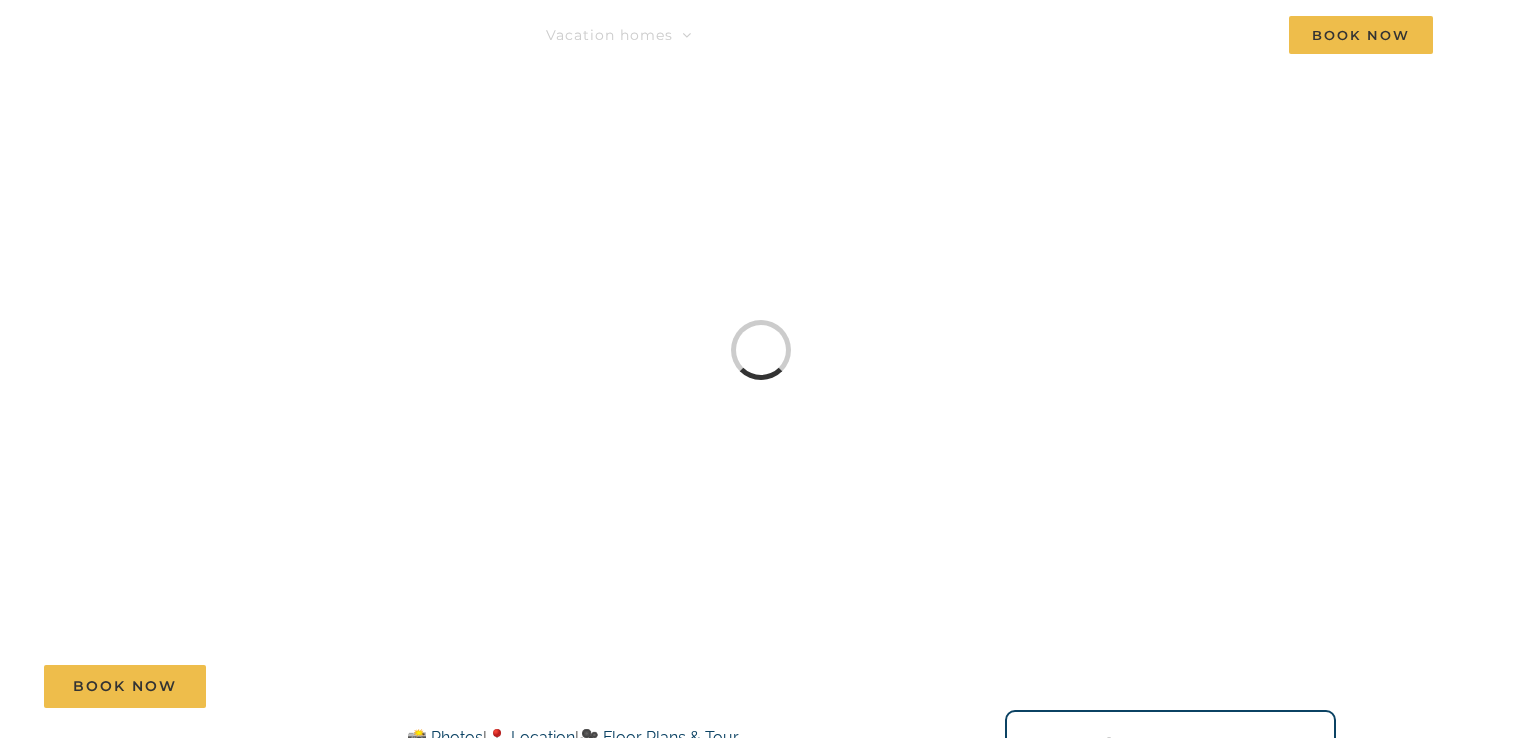 scroll, scrollTop: 0, scrollLeft: 0, axis: both 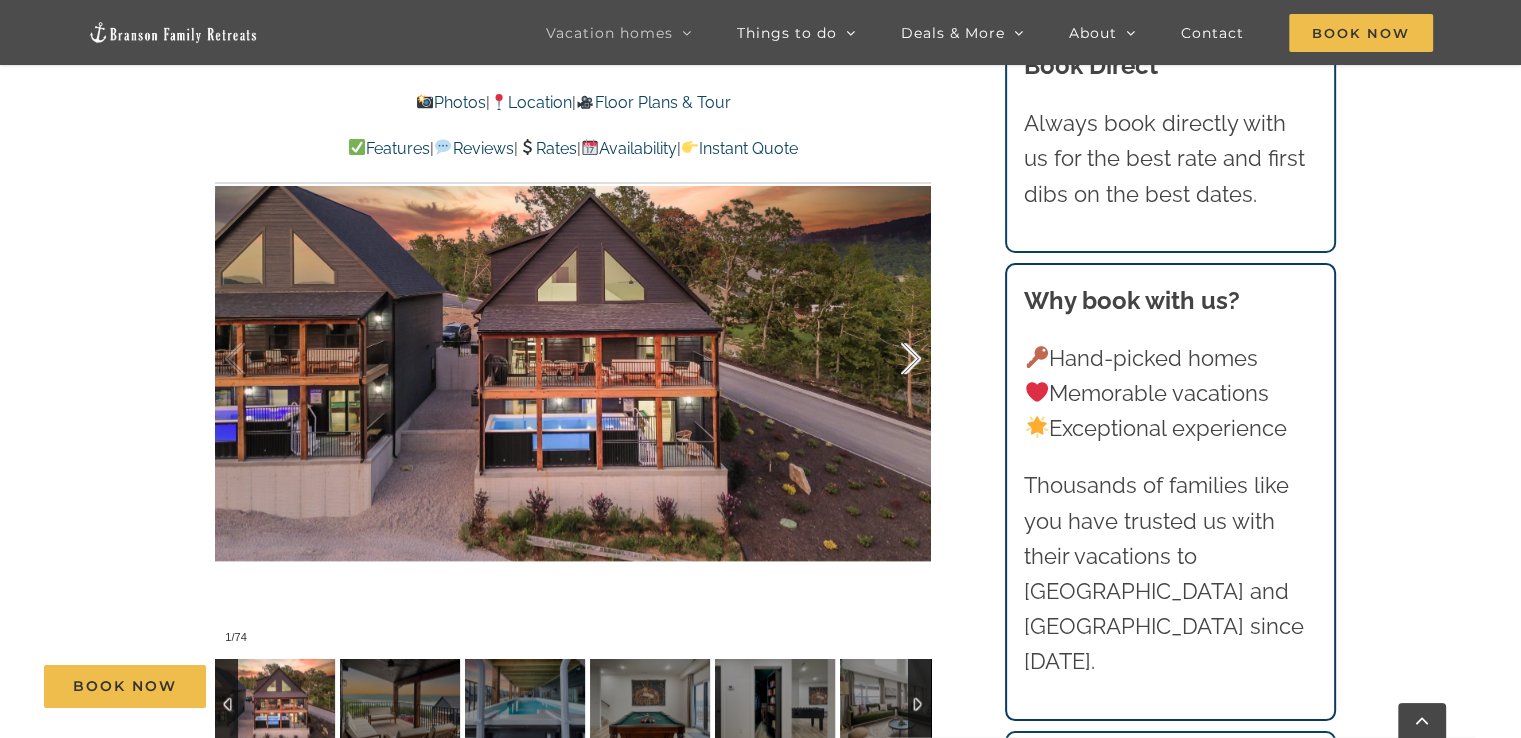click at bounding box center (890, 359) 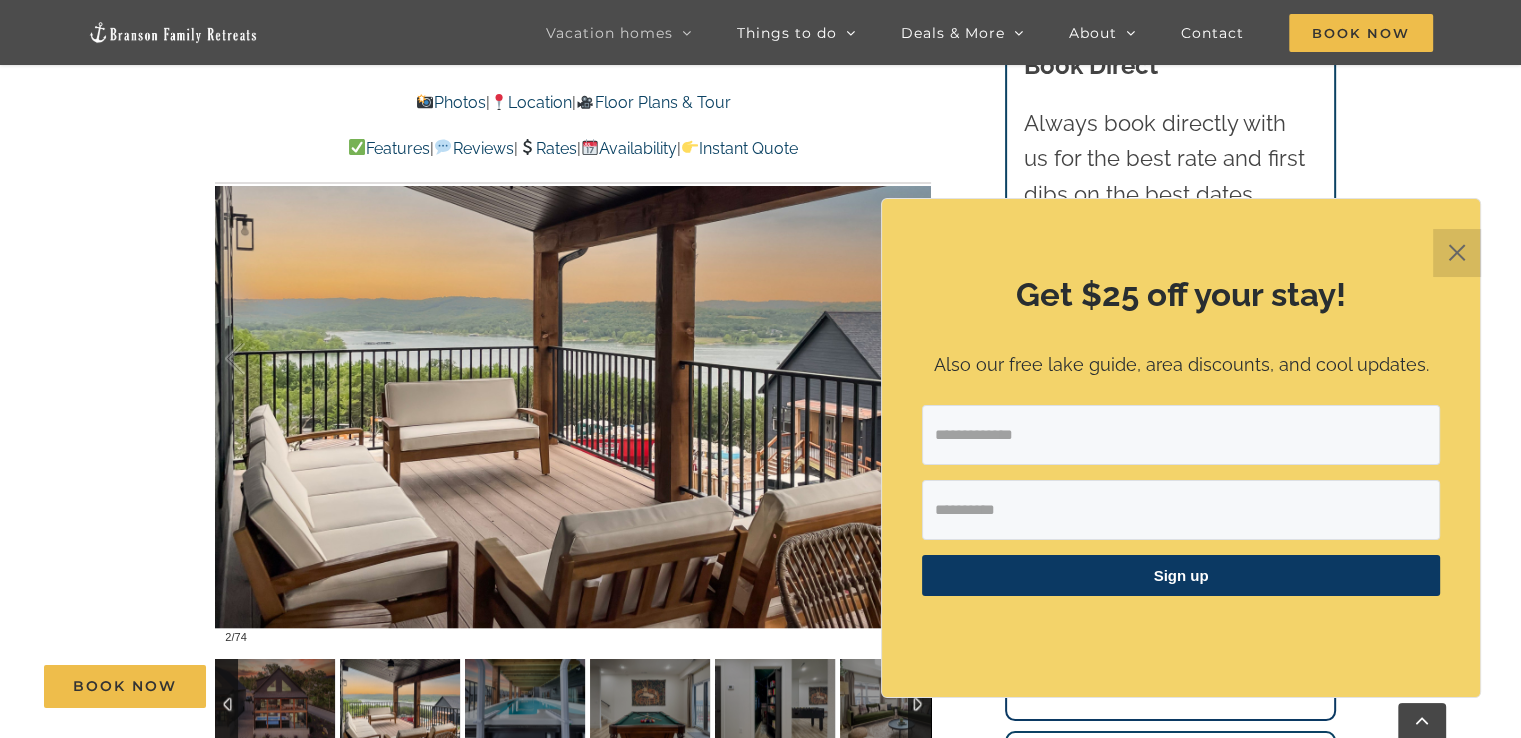 click on "Get $25 off your stay! Also our free lake guide, area discounts, and cool updates. Sign up ​" at bounding box center [1181, 448] 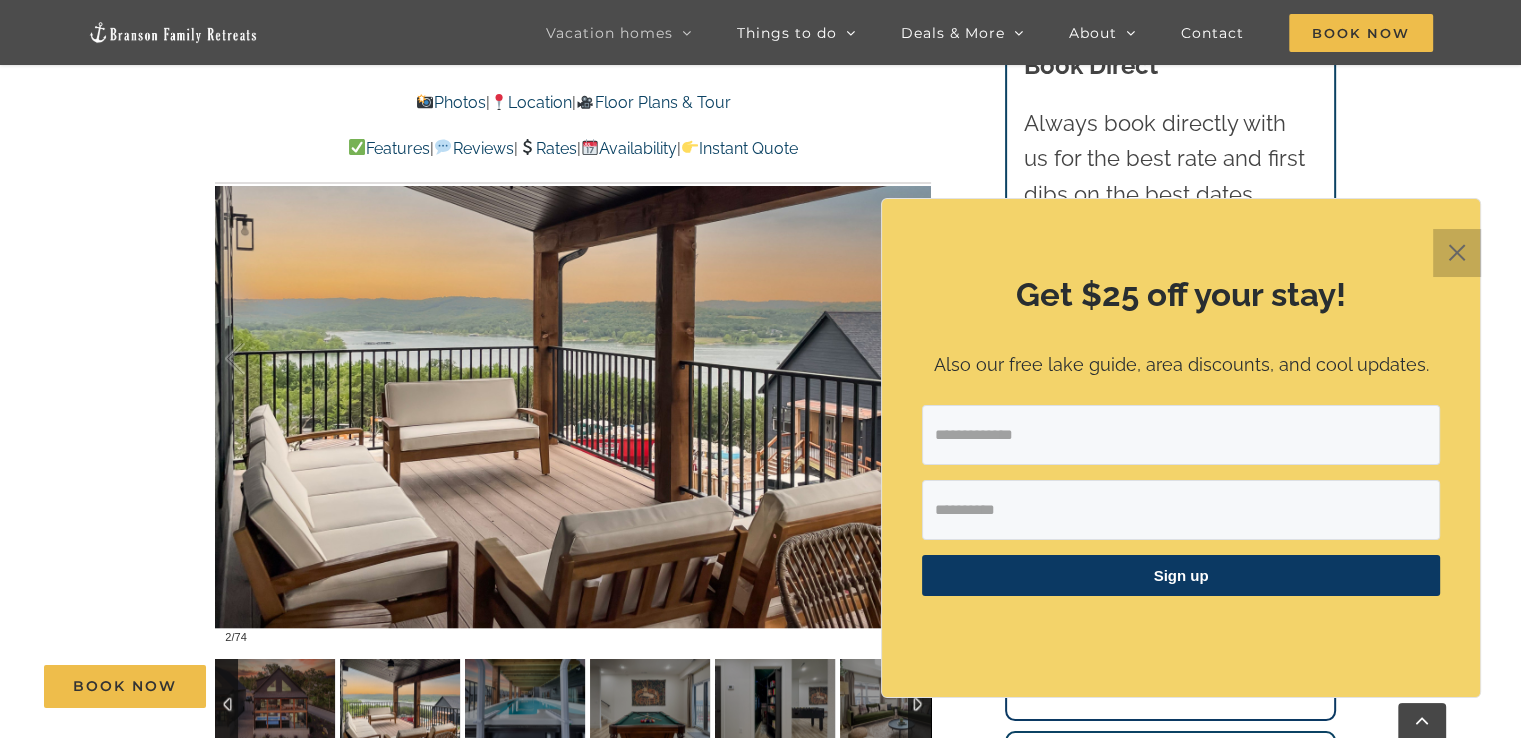 click on "✕" at bounding box center [1457, 253] 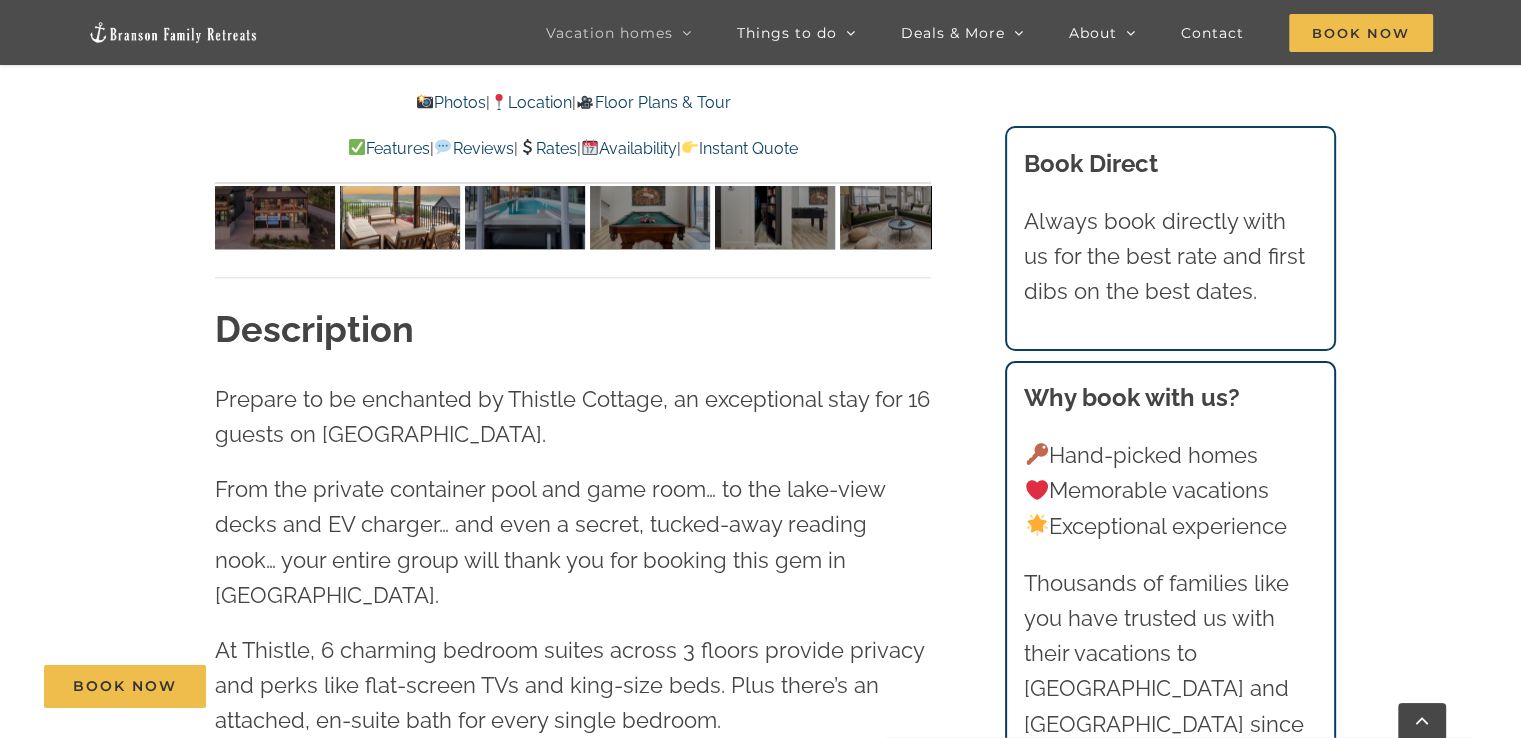 scroll, scrollTop: 1800, scrollLeft: 0, axis: vertical 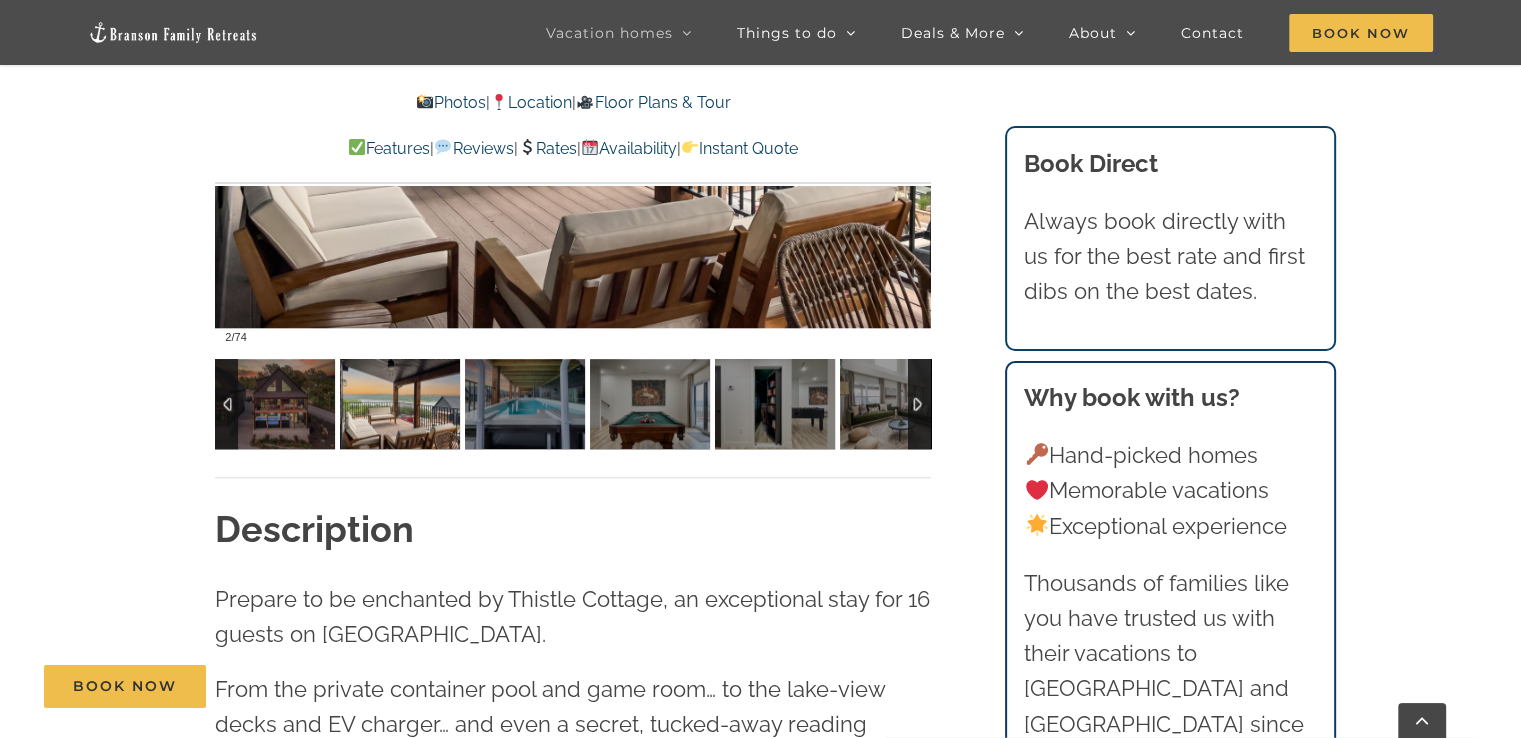 click at bounding box center (400, 404) 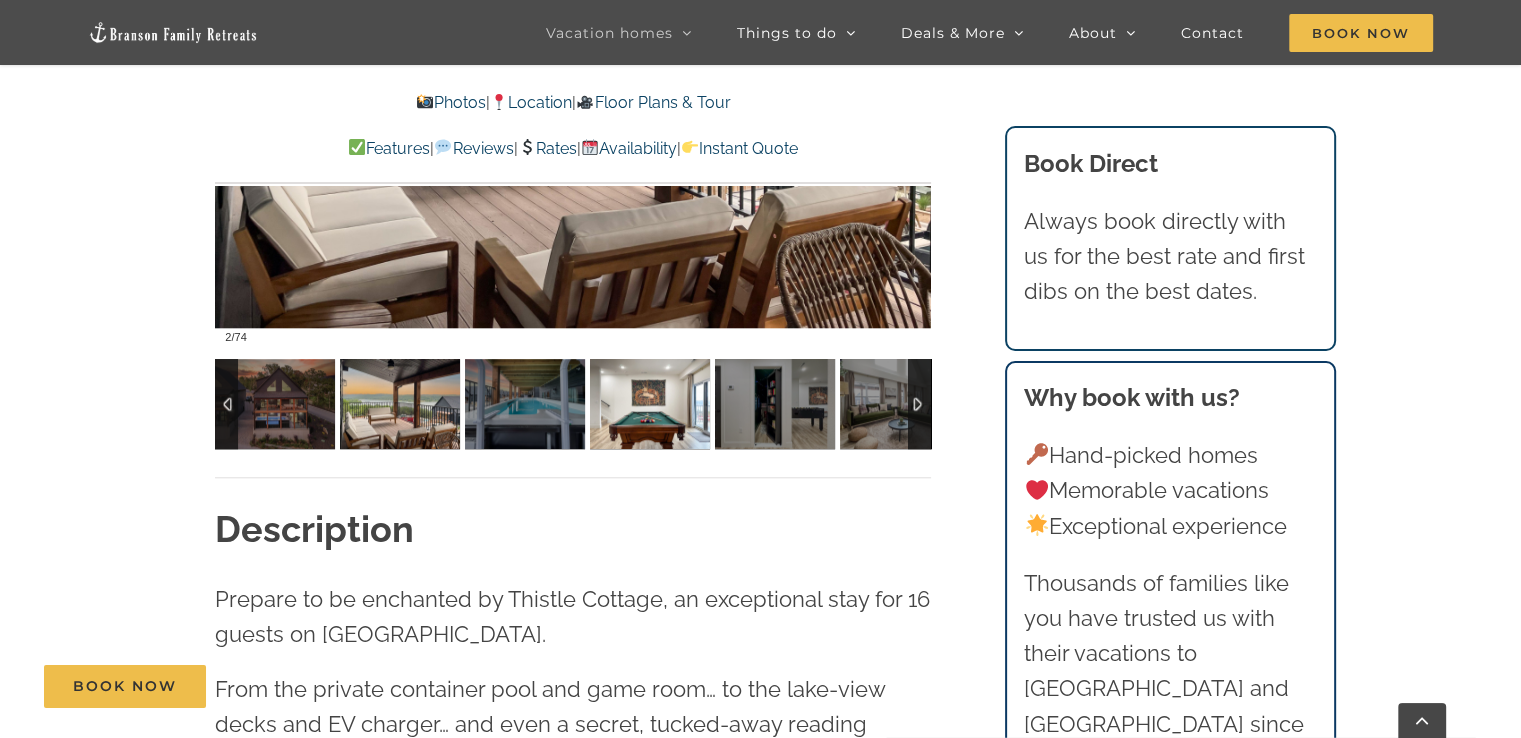 click at bounding box center [650, 404] 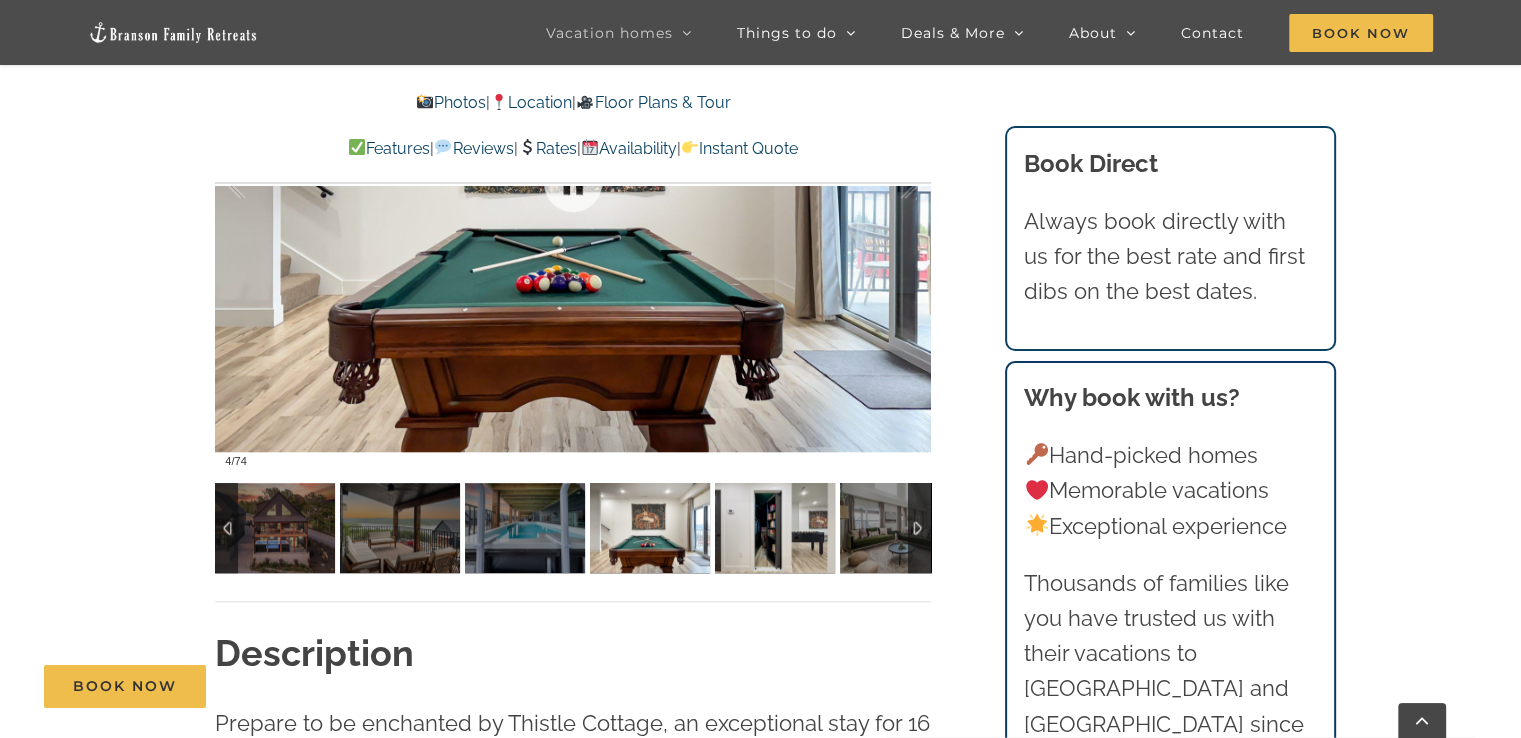 scroll, scrollTop: 1600, scrollLeft: 0, axis: vertical 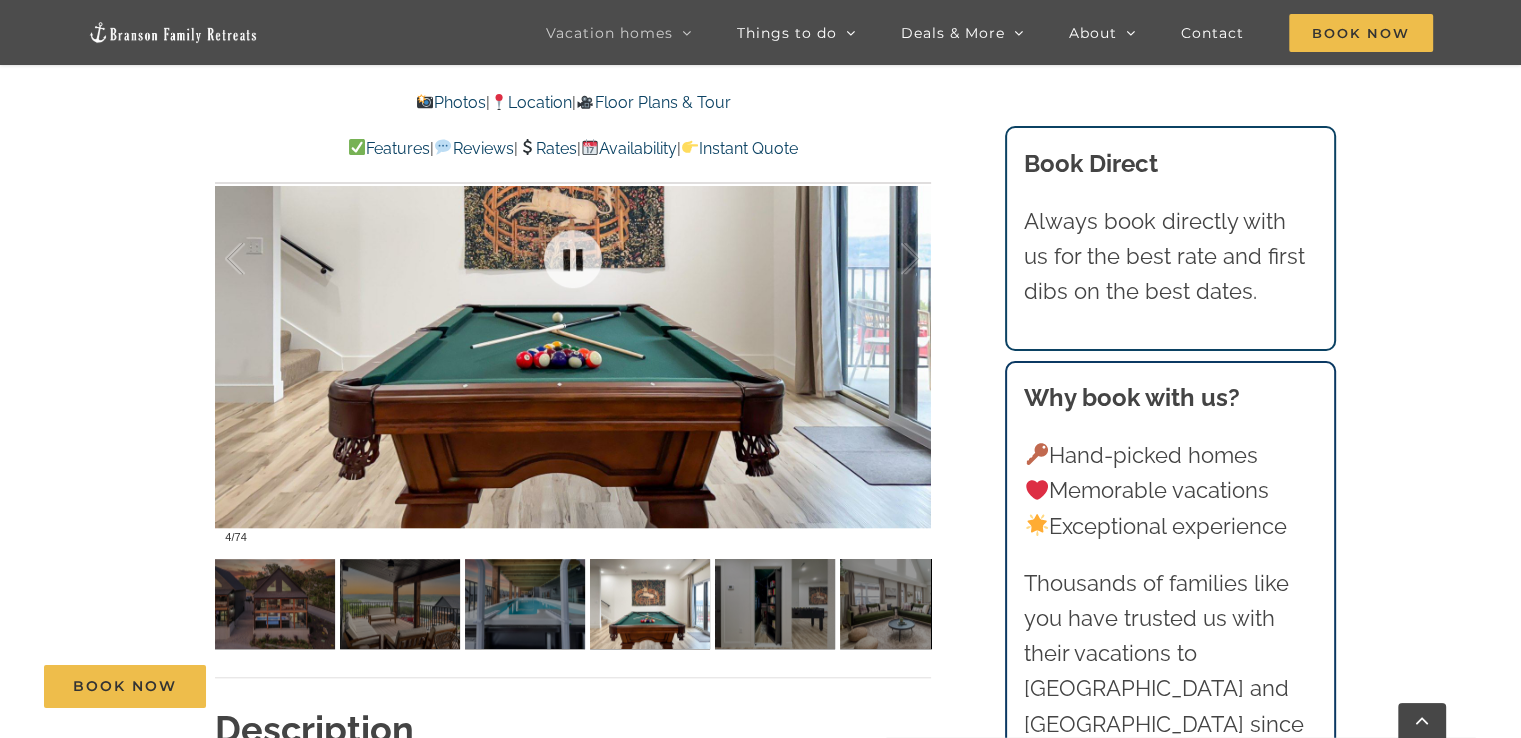 click at bounding box center (573, 259) 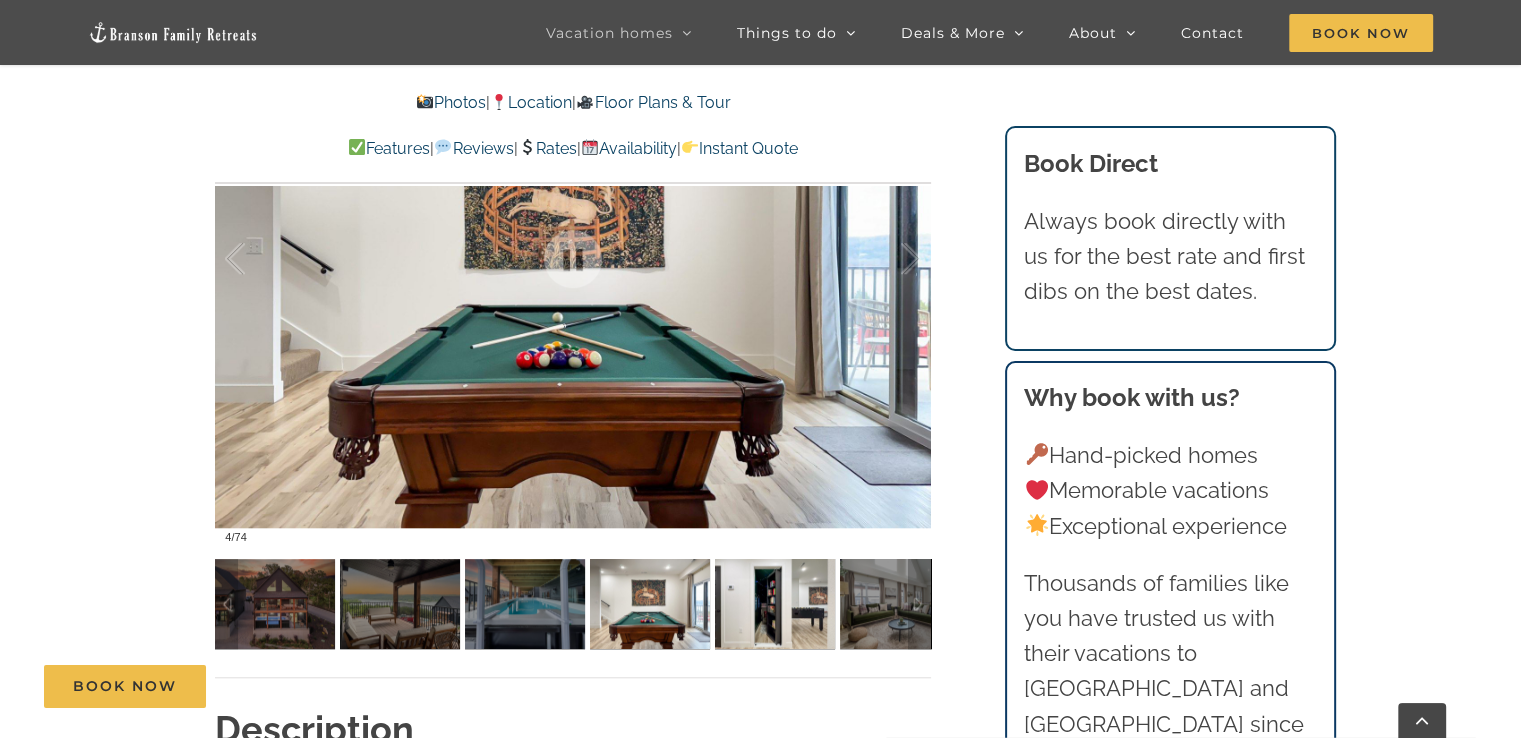 click at bounding box center (775, 604) 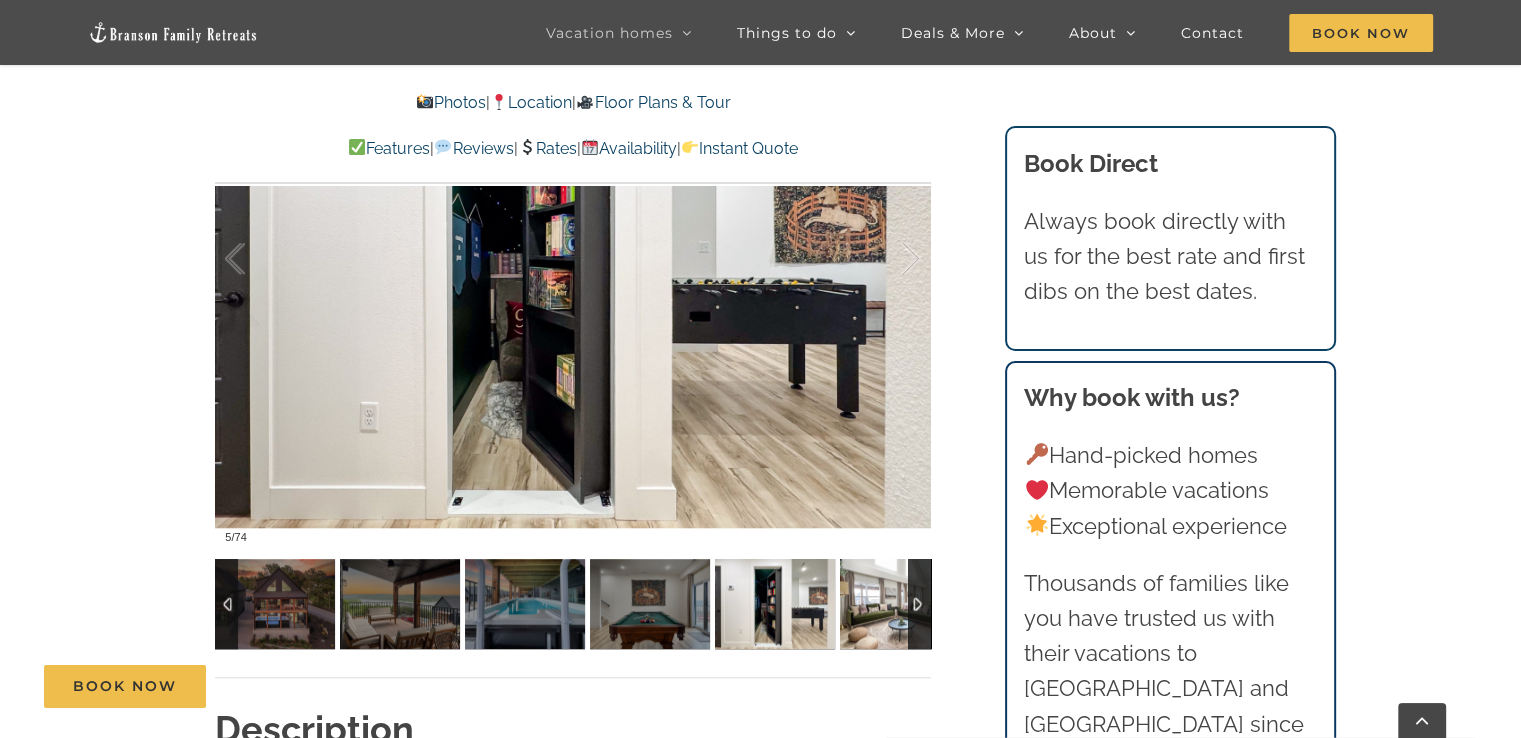 click at bounding box center [900, 604] 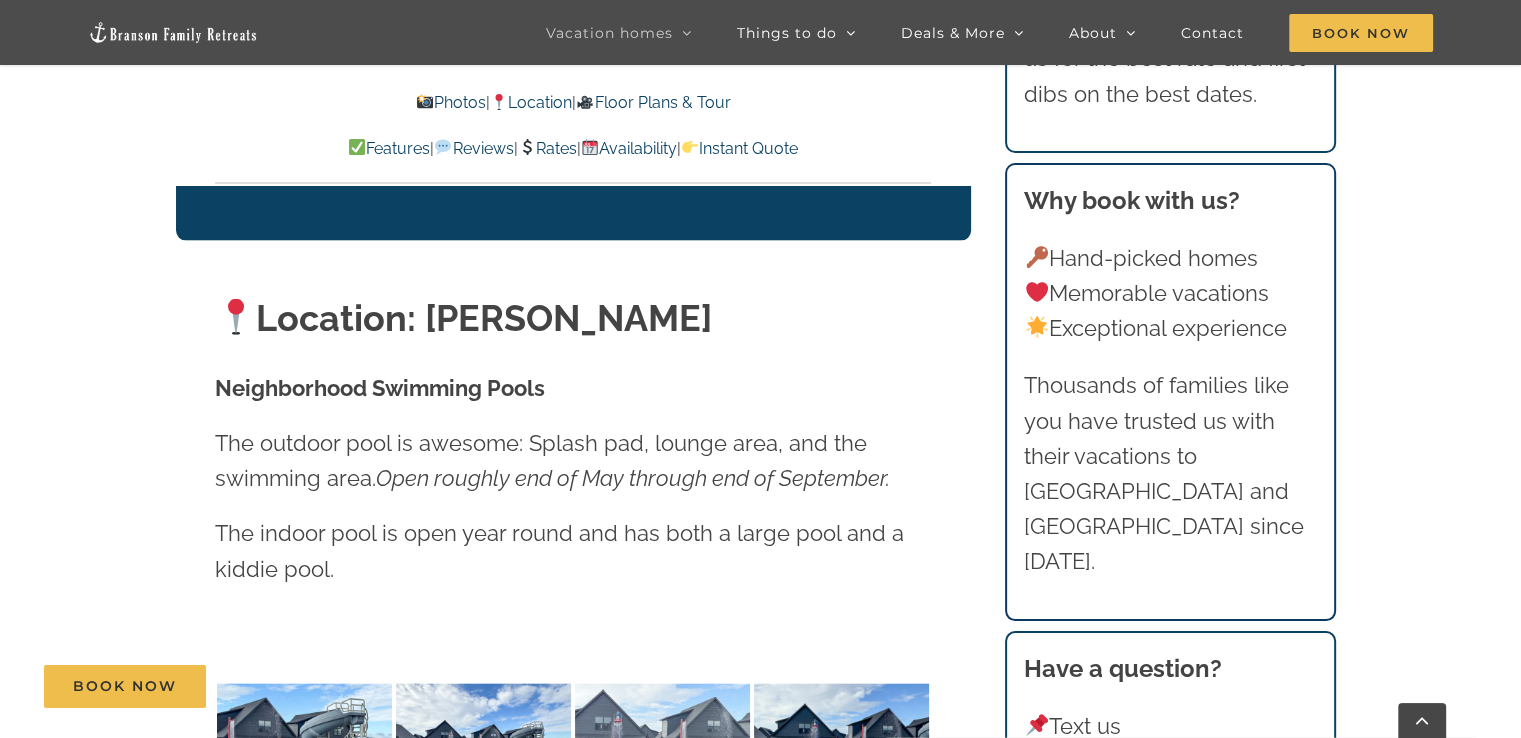 scroll, scrollTop: 4700, scrollLeft: 0, axis: vertical 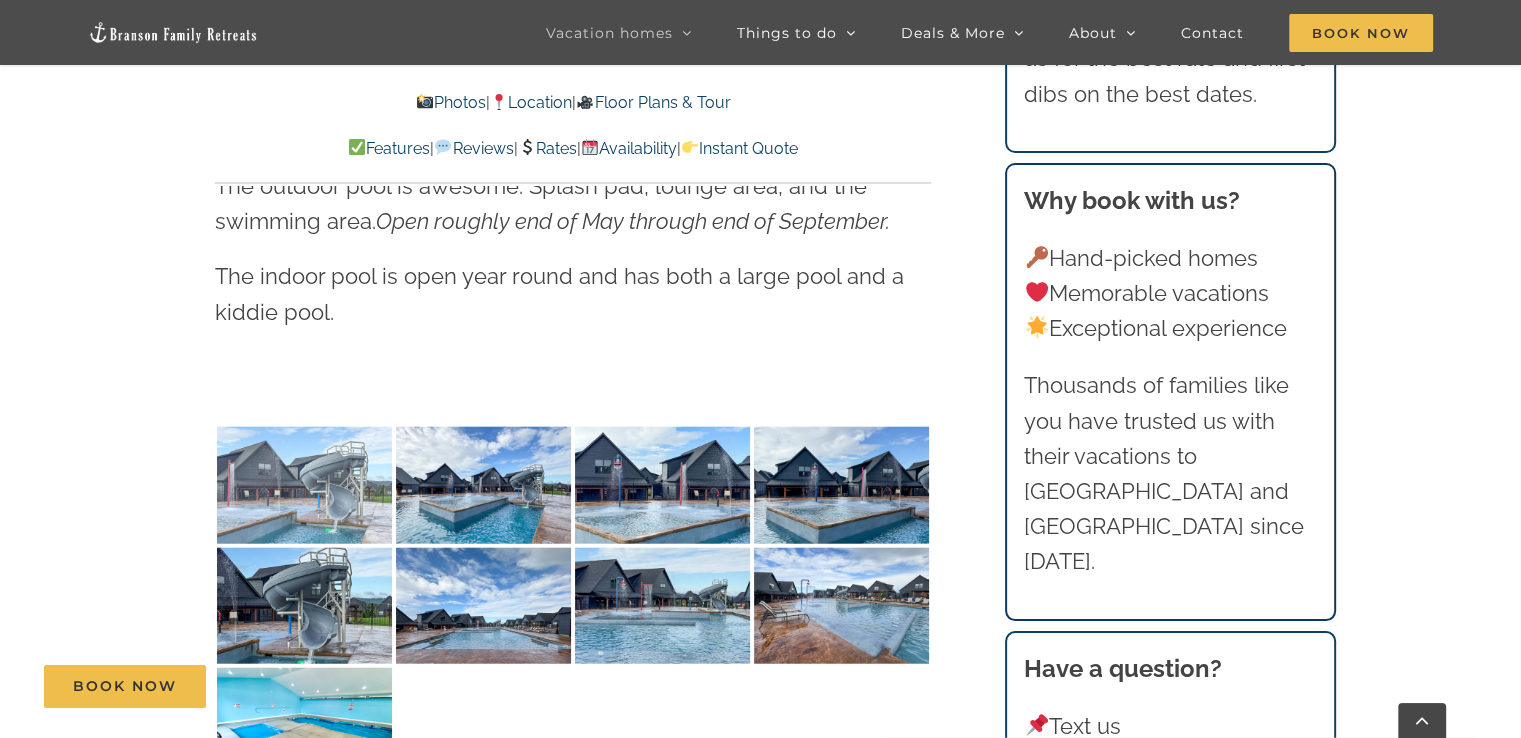 click at bounding box center [304, 485] 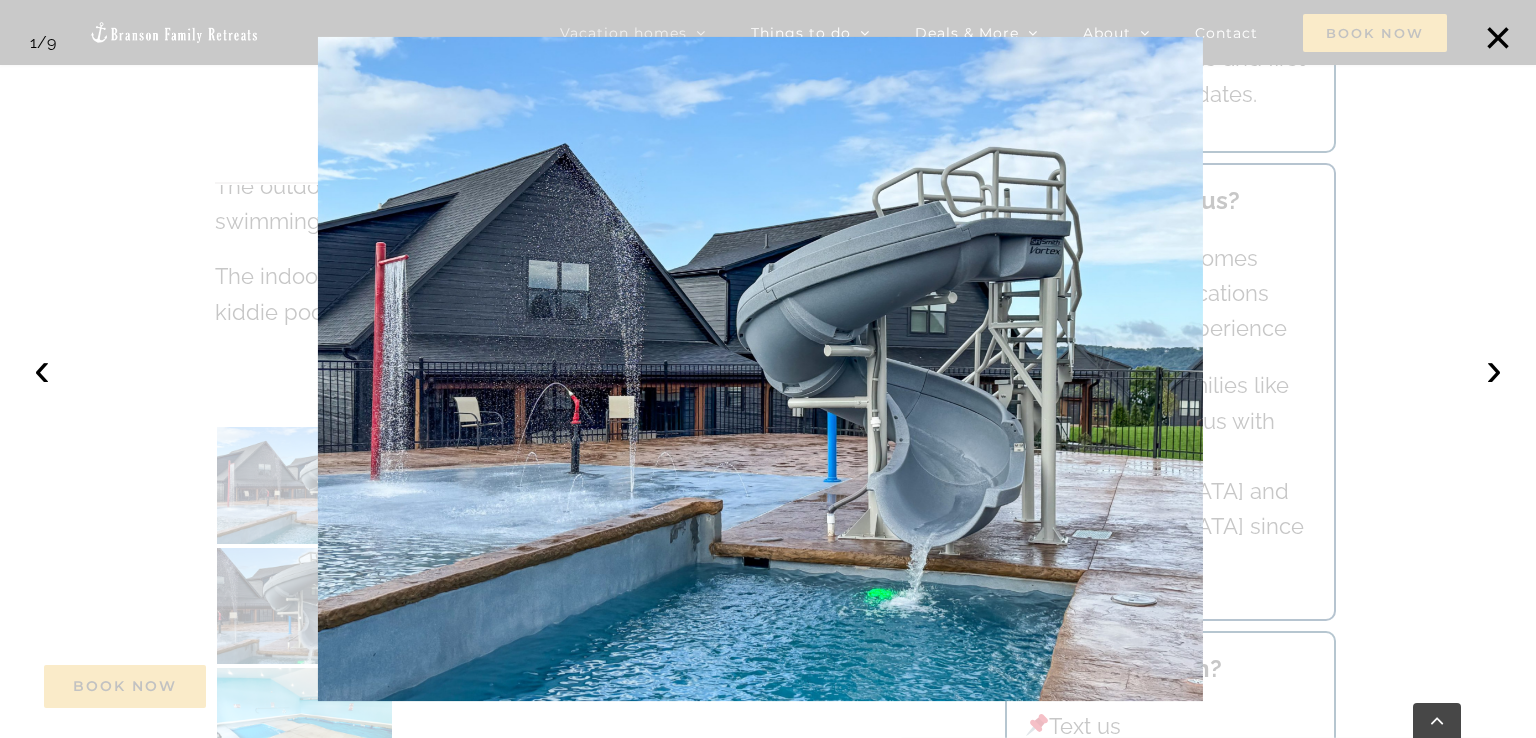 click at bounding box center (768, 369) 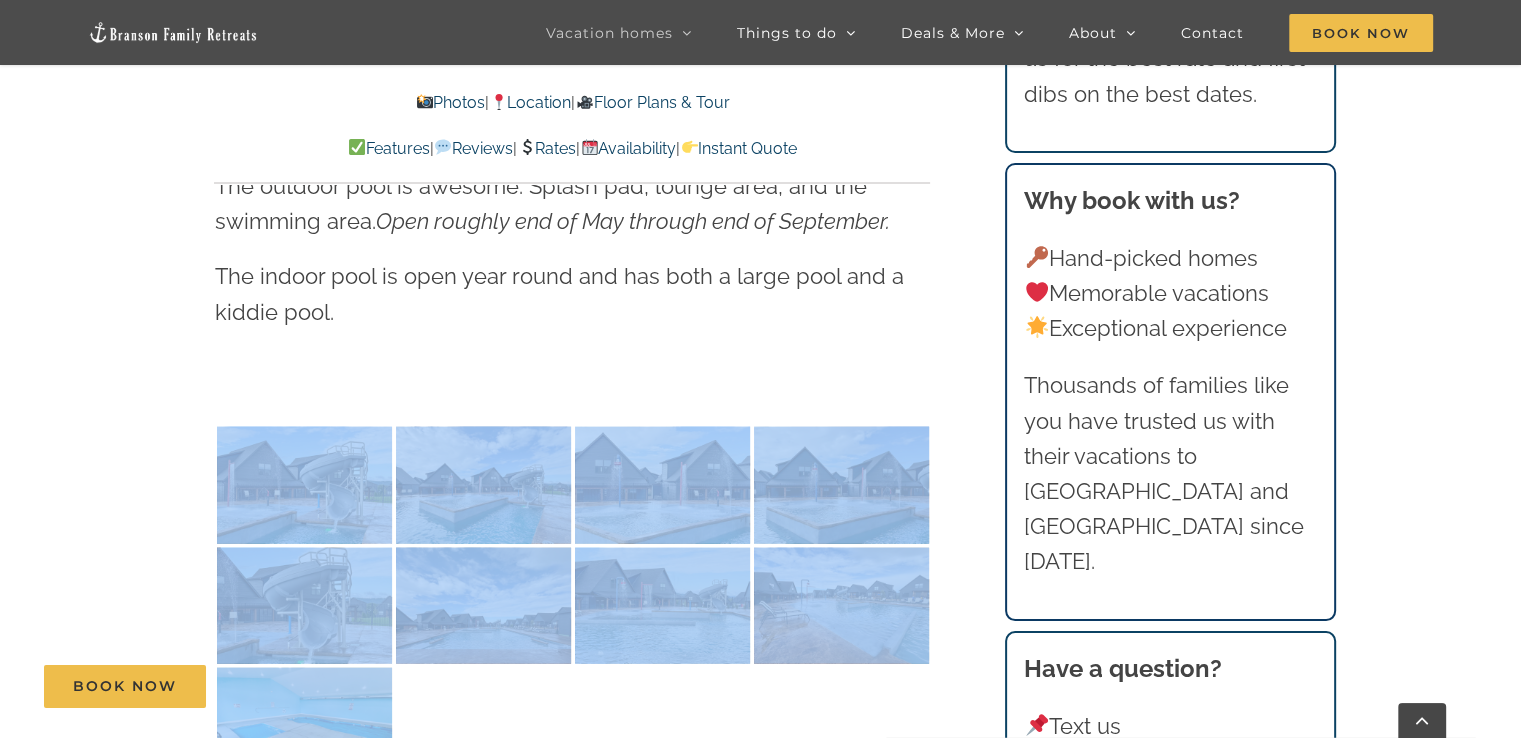 click on "Thistle Cottage at Table Rock Lake | Branson Family Retreats tyann.vhb@gmail.com 2024-10-26T22:19:16-05:00
Photos    |     Location    |     Floor Plans & Tour
Features    |     Reviews    |     Rates    |     Availability    |     Instant Quote
Photos  |   Location  |   Floor Plans & Tour
Features  |   Reviews  |   Rates  |   Availability  |   Instant Quote
Thistle Cottage It doesn’t get much cozier than this Branson cottage rental! With 6 king-size bedrooms suites, a private container pool, two covered decks, and a surprise or two, Thistle Cottage welcomes your group of 16 to Table Rock Lake.
– Chelsea (Arkansas)
6  /  74 Thistle-Cottage-vacation-home-private-pool-Table-Rock-Lake-1117-scaled" at bounding box center [760, 2790] 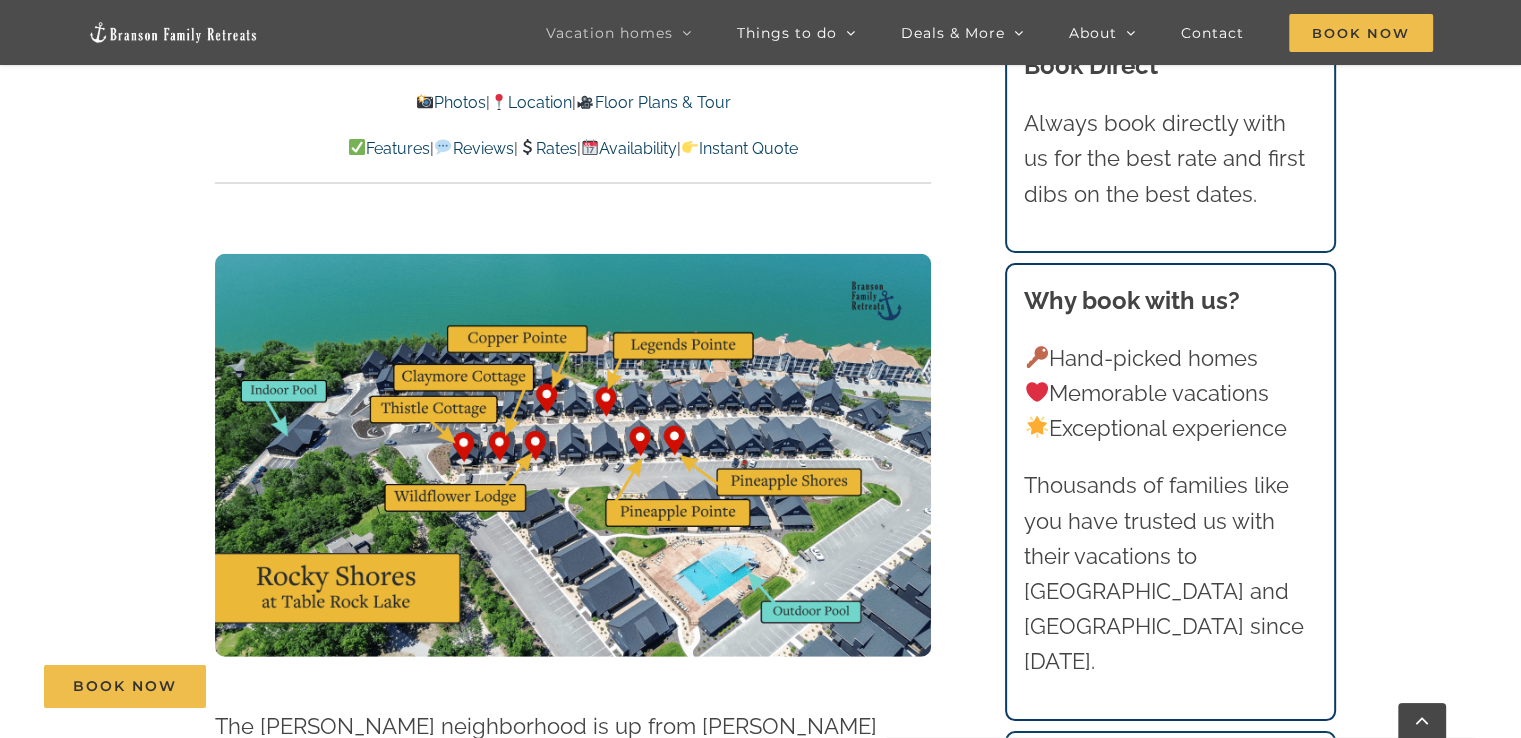 scroll, scrollTop: 5300, scrollLeft: 0, axis: vertical 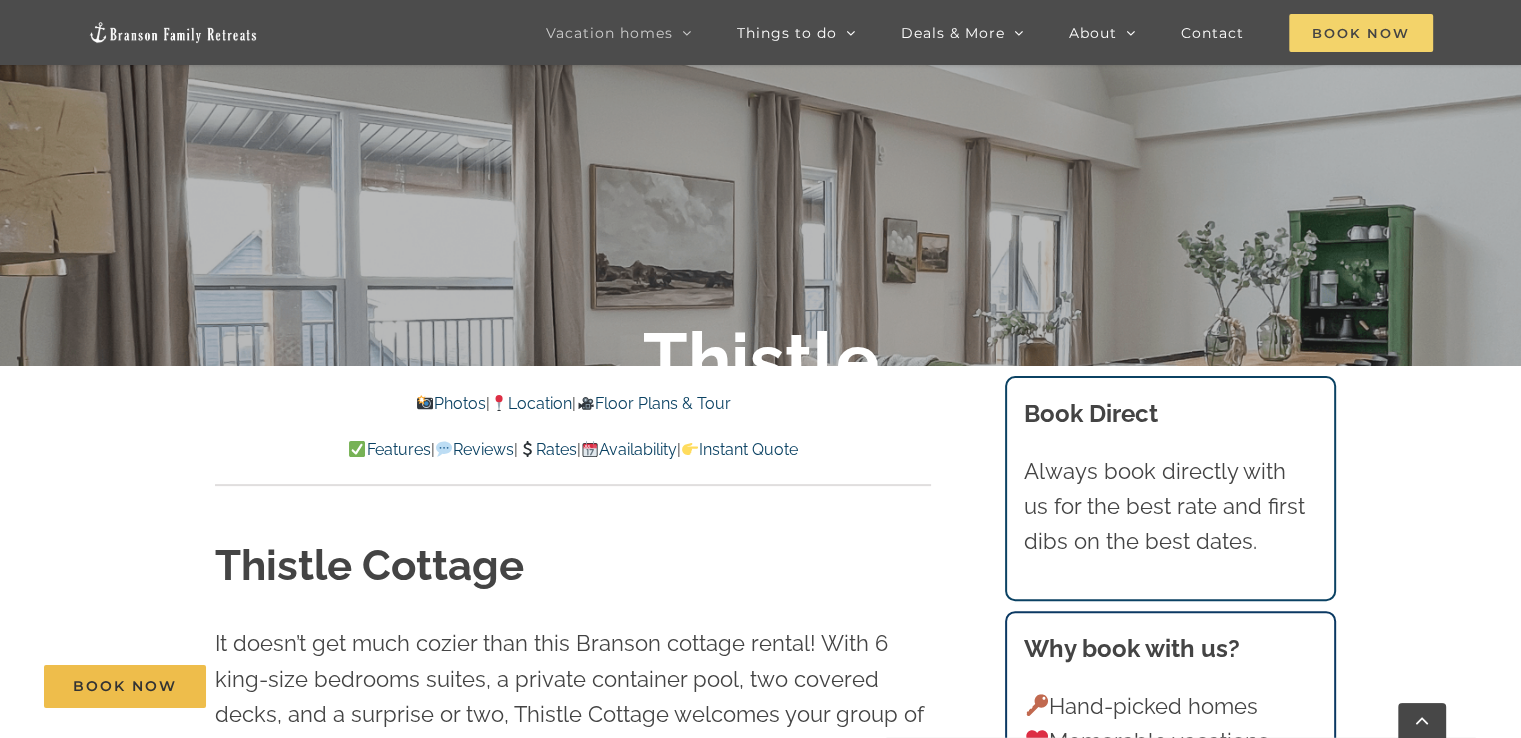 click on "Book Now" at bounding box center [1361, 33] 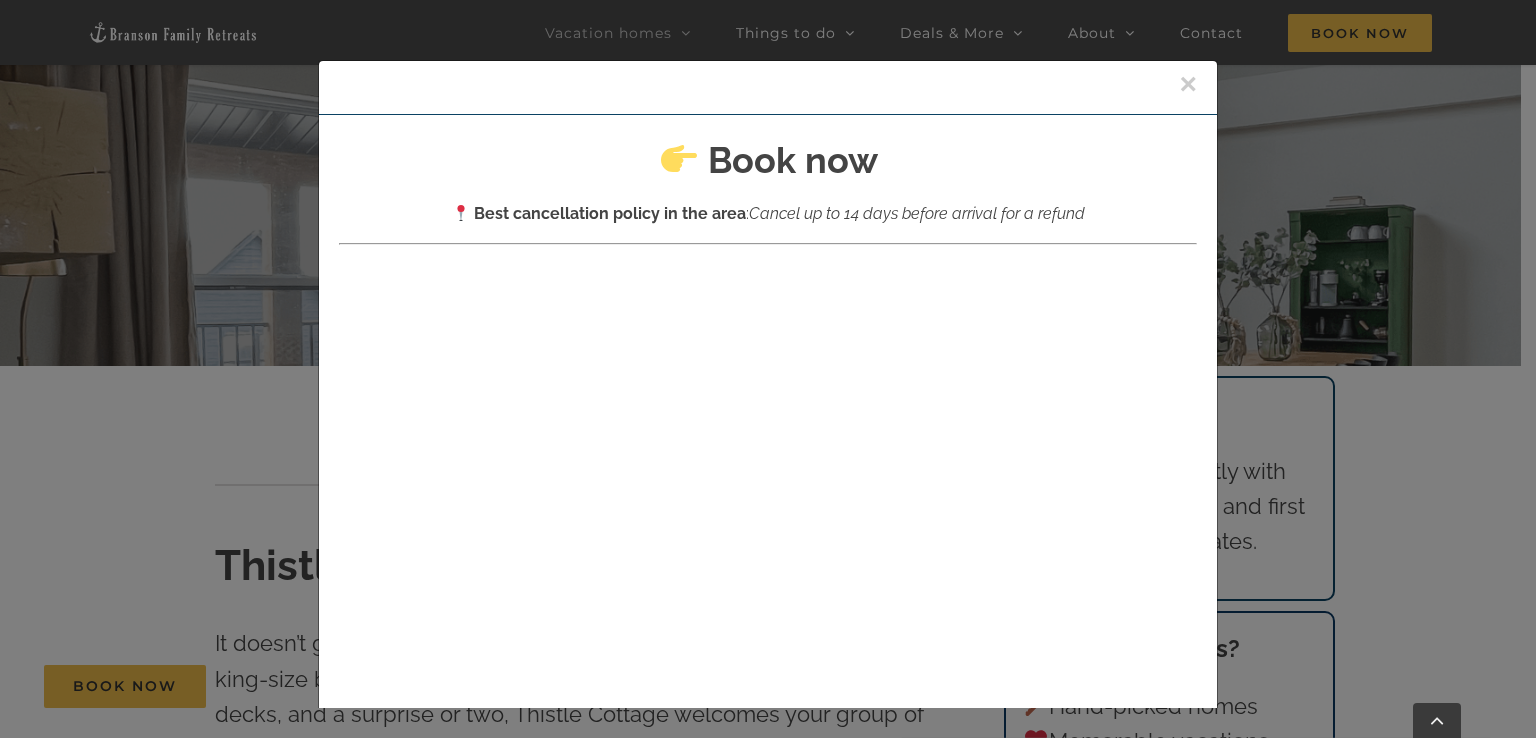 click on "×" at bounding box center [1188, 84] 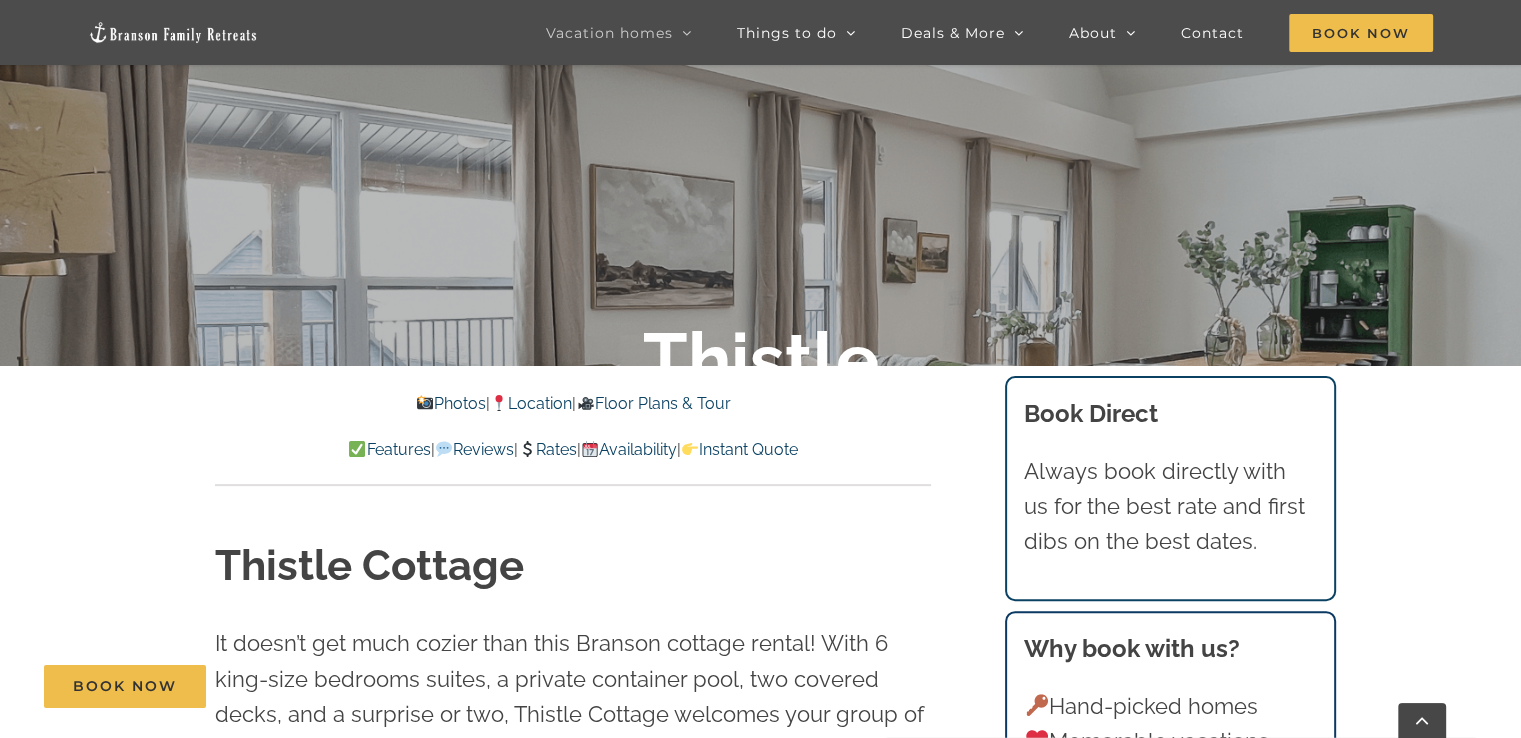 click at bounding box center (173, 32) 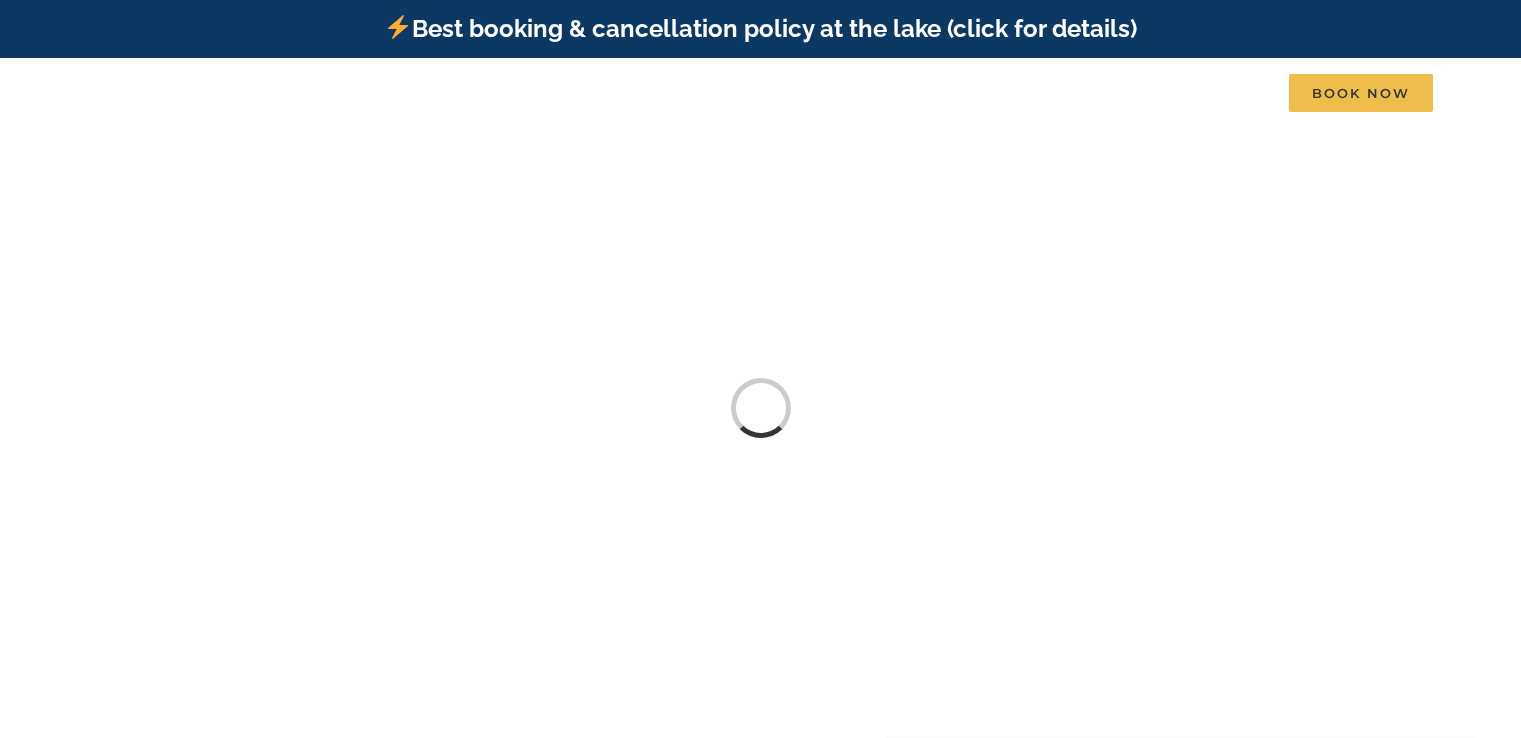scroll, scrollTop: 0, scrollLeft: 0, axis: both 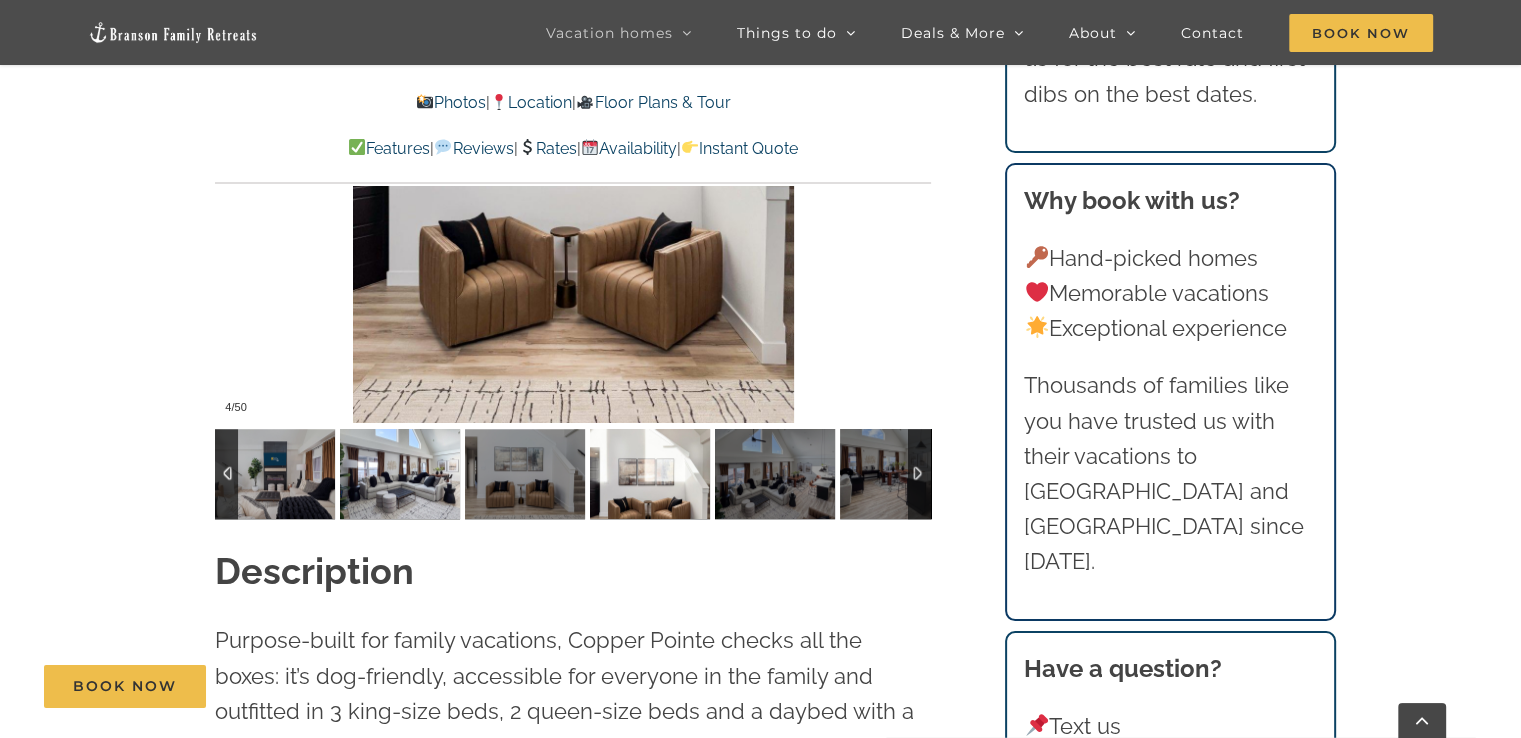 click at bounding box center (275, 474) 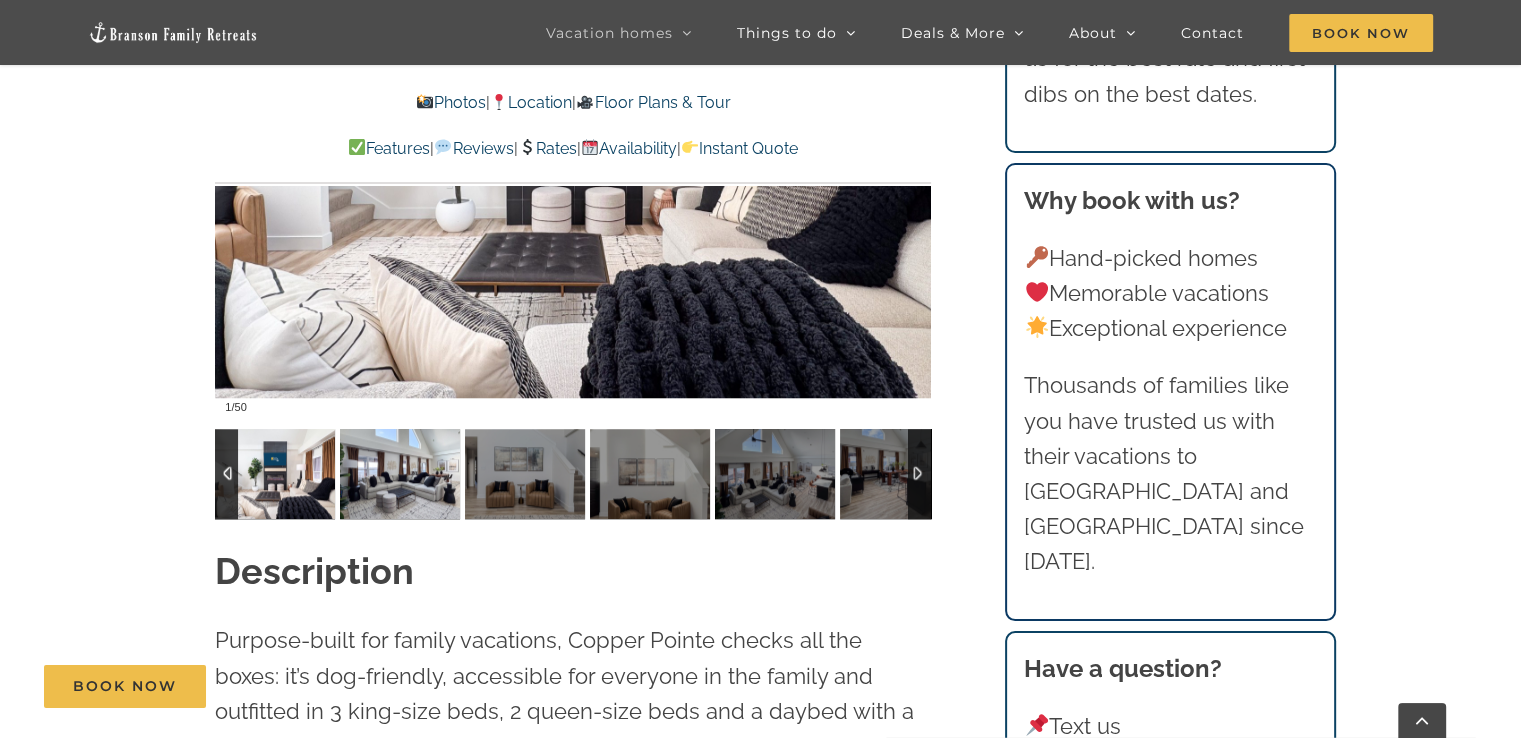 click at bounding box center (400, 474) 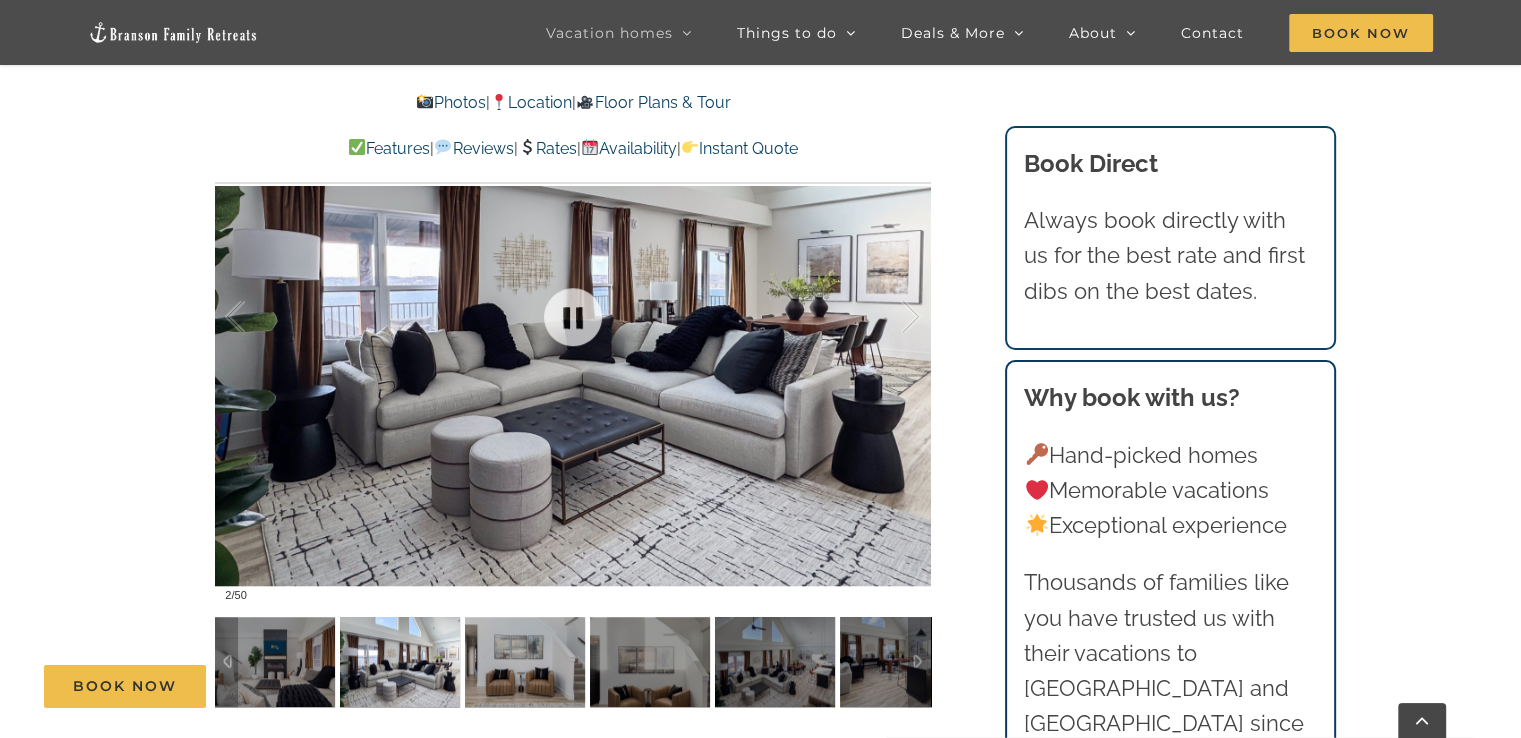 scroll, scrollTop: 1500, scrollLeft: 0, axis: vertical 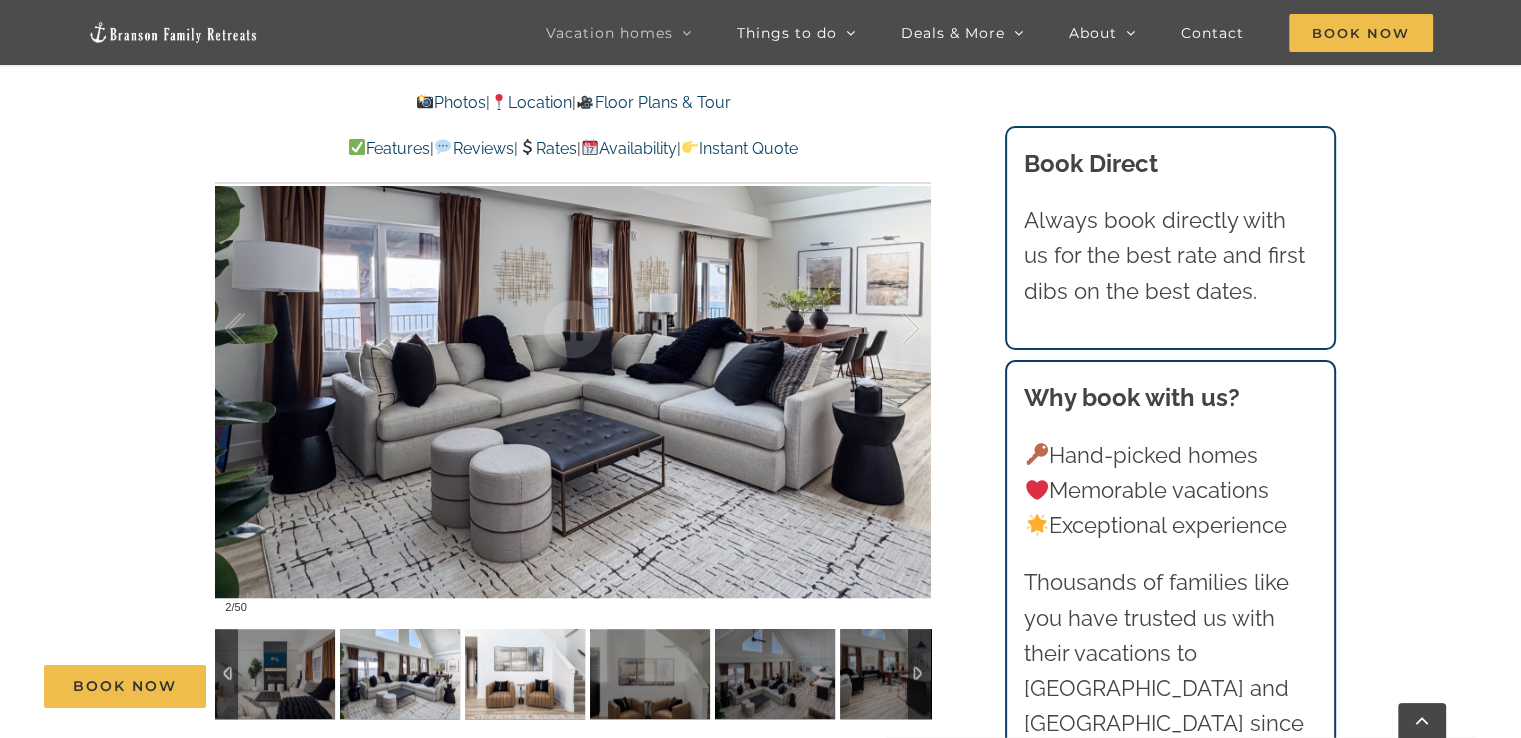 click on "Book Now" at bounding box center [775, 686] 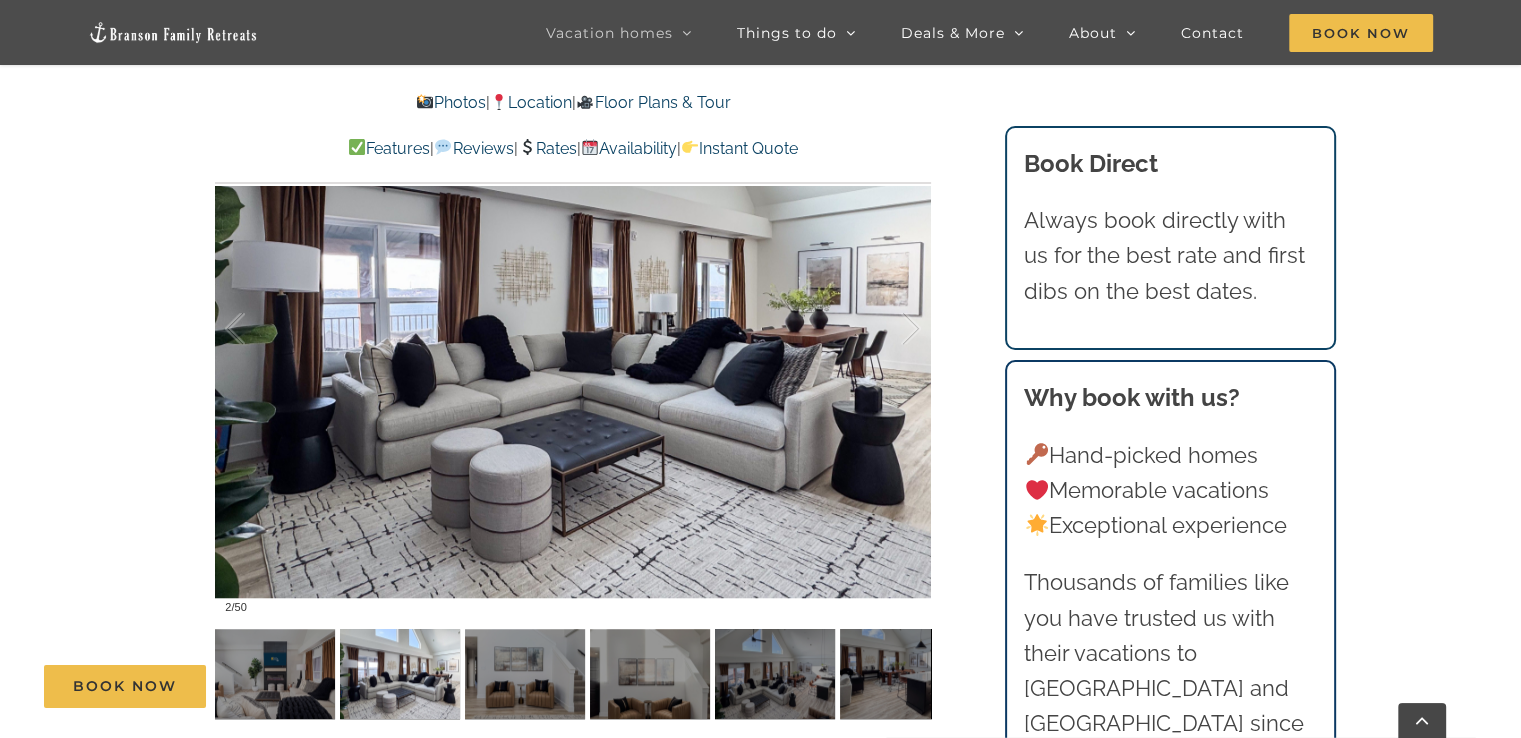 click on "Book Now" at bounding box center [775, 686] 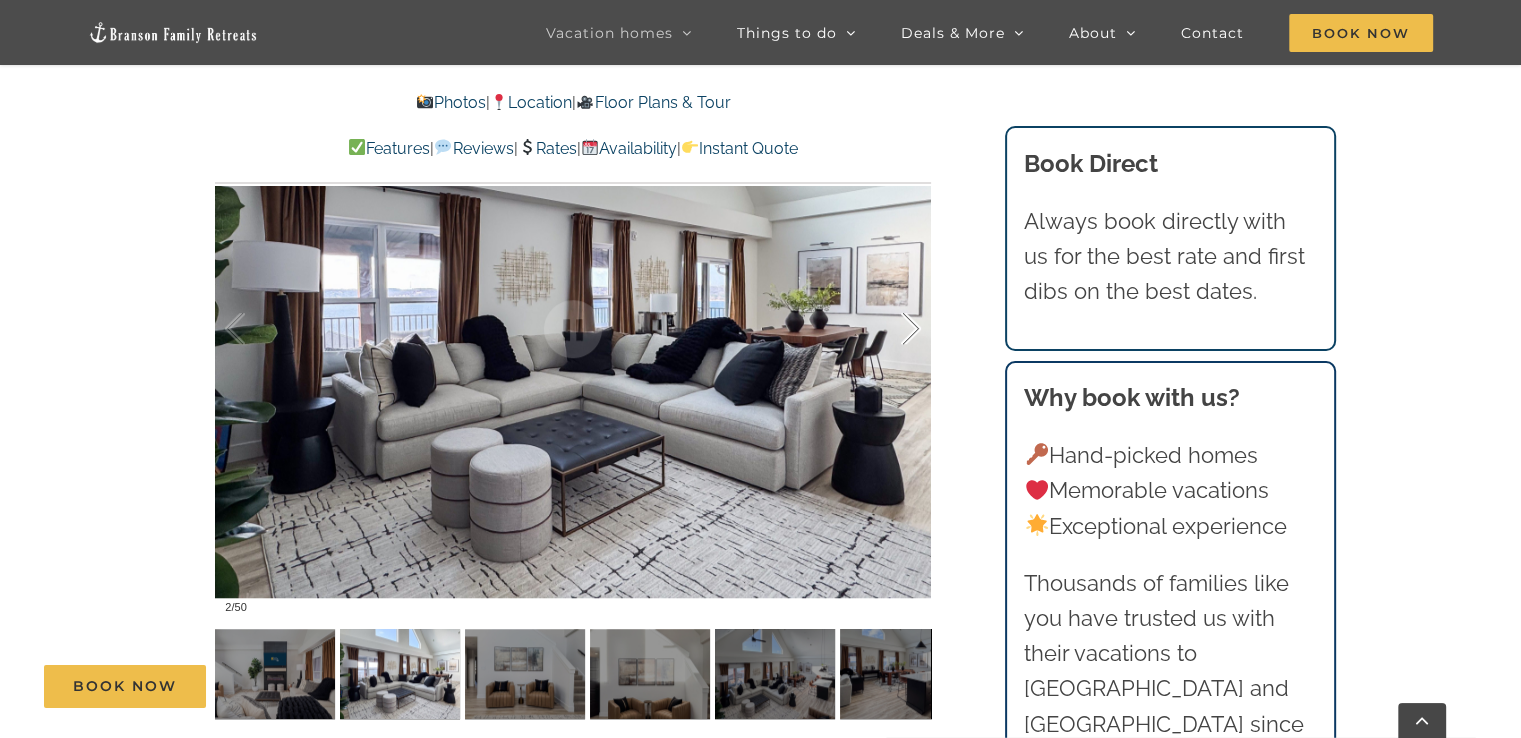 click at bounding box center [890, 329] 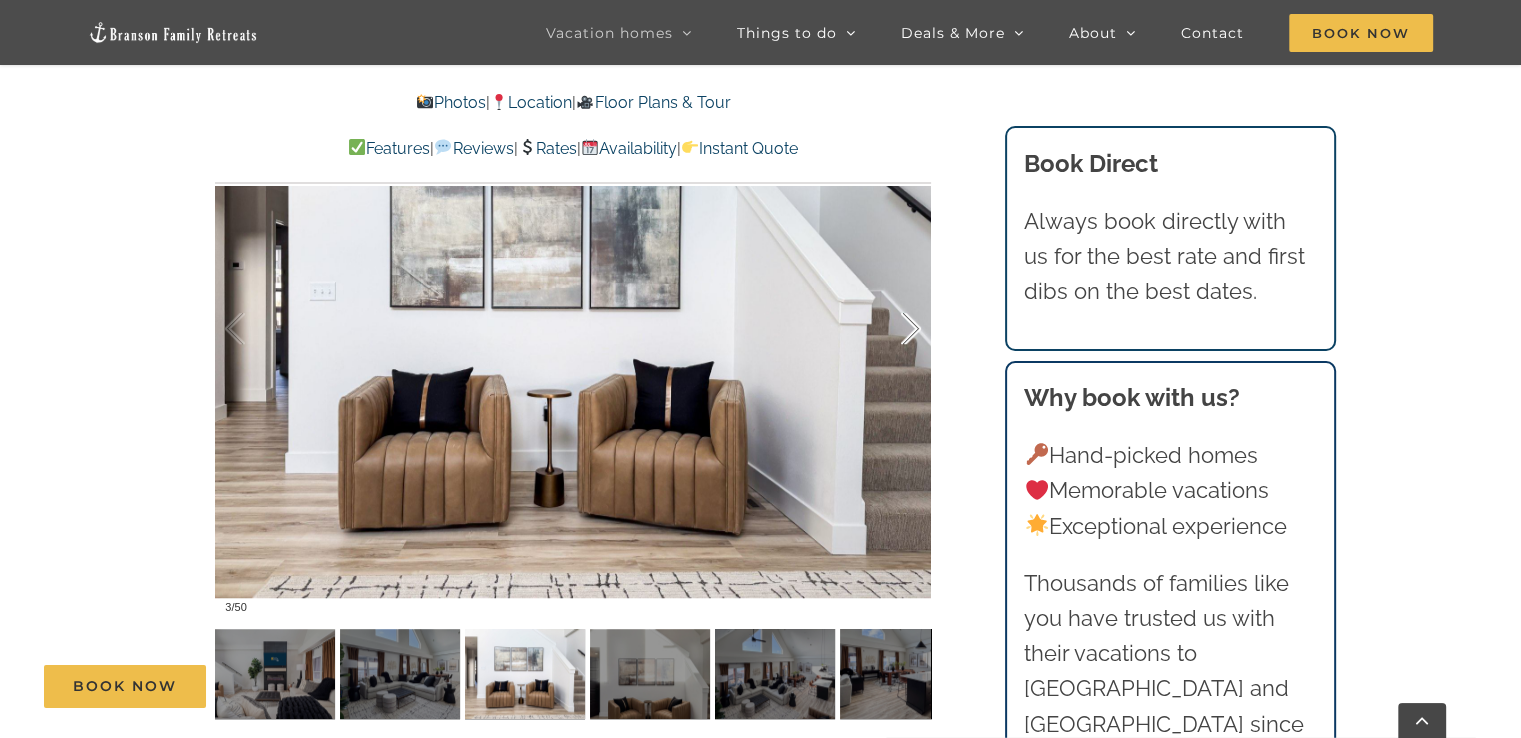 click at bounding box center (890, 329) 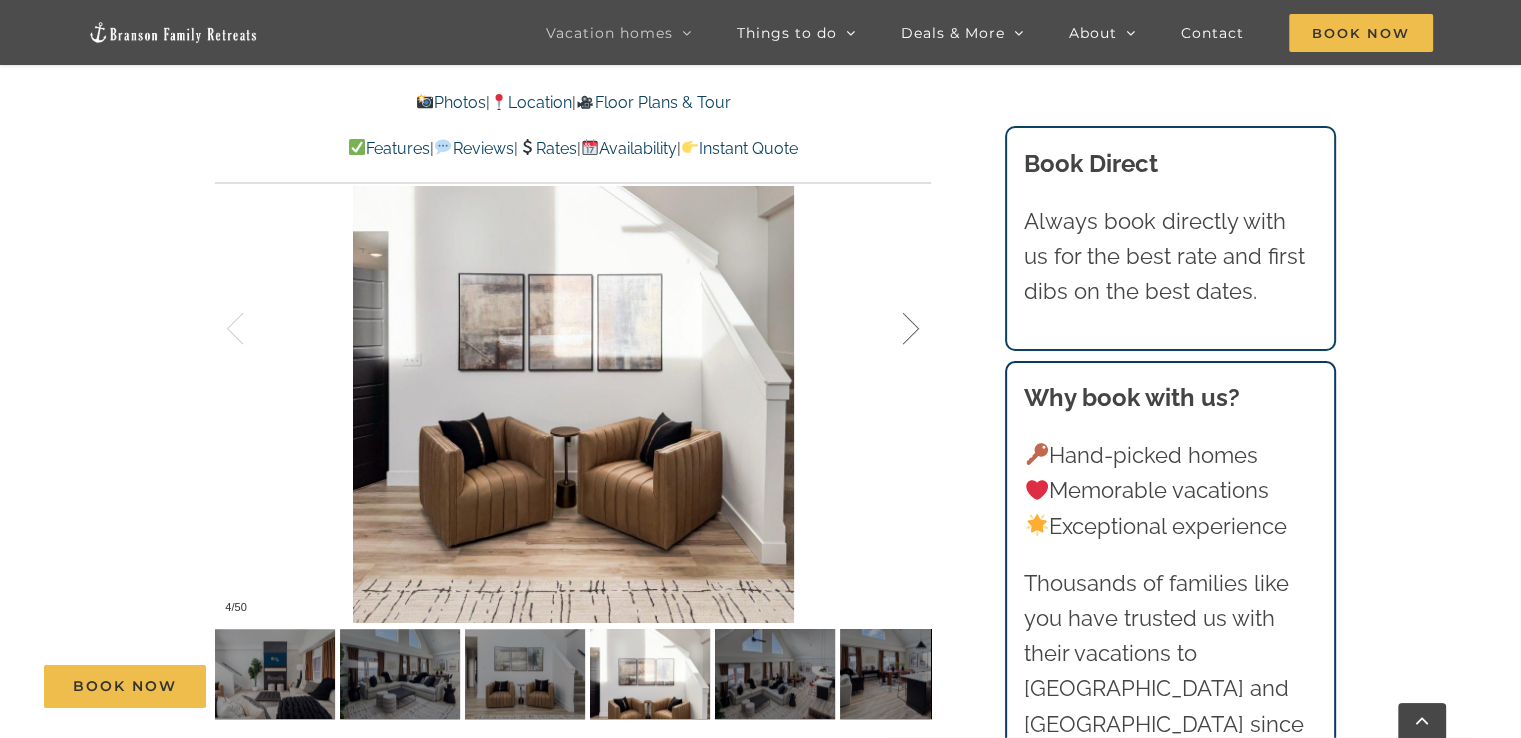 click at bounding box center (890, 329) 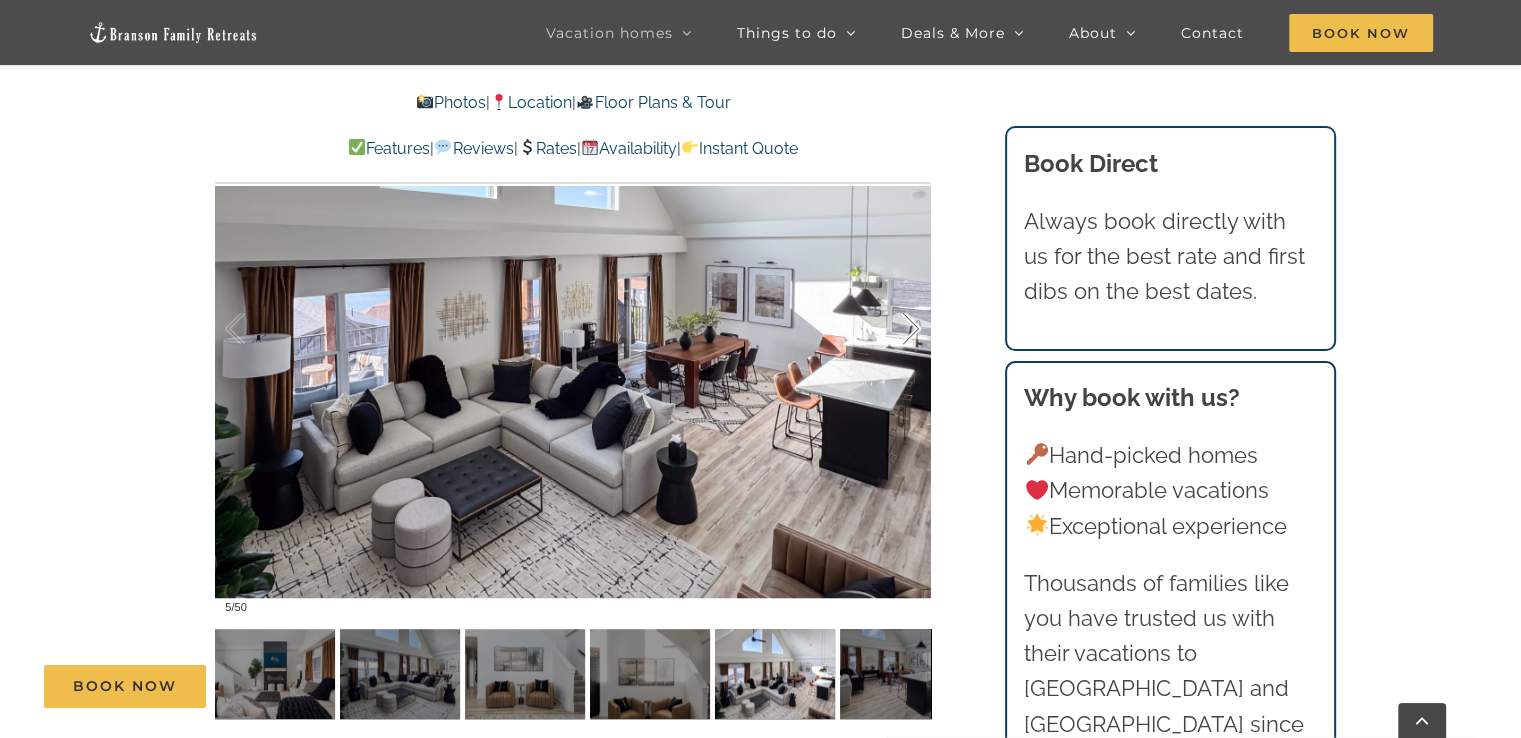 click at bounding box center [890, 329] 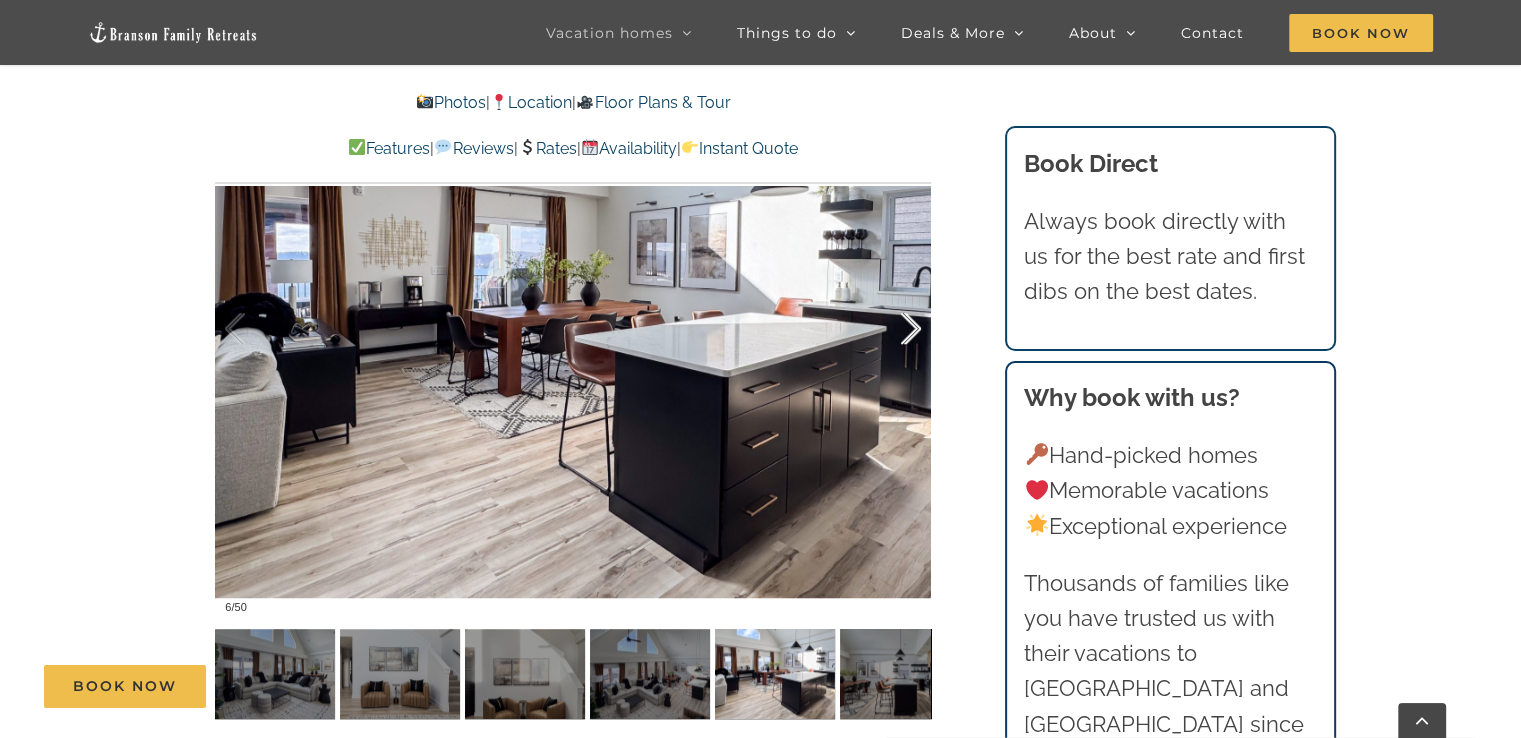 click at bounding box center [890, 329] 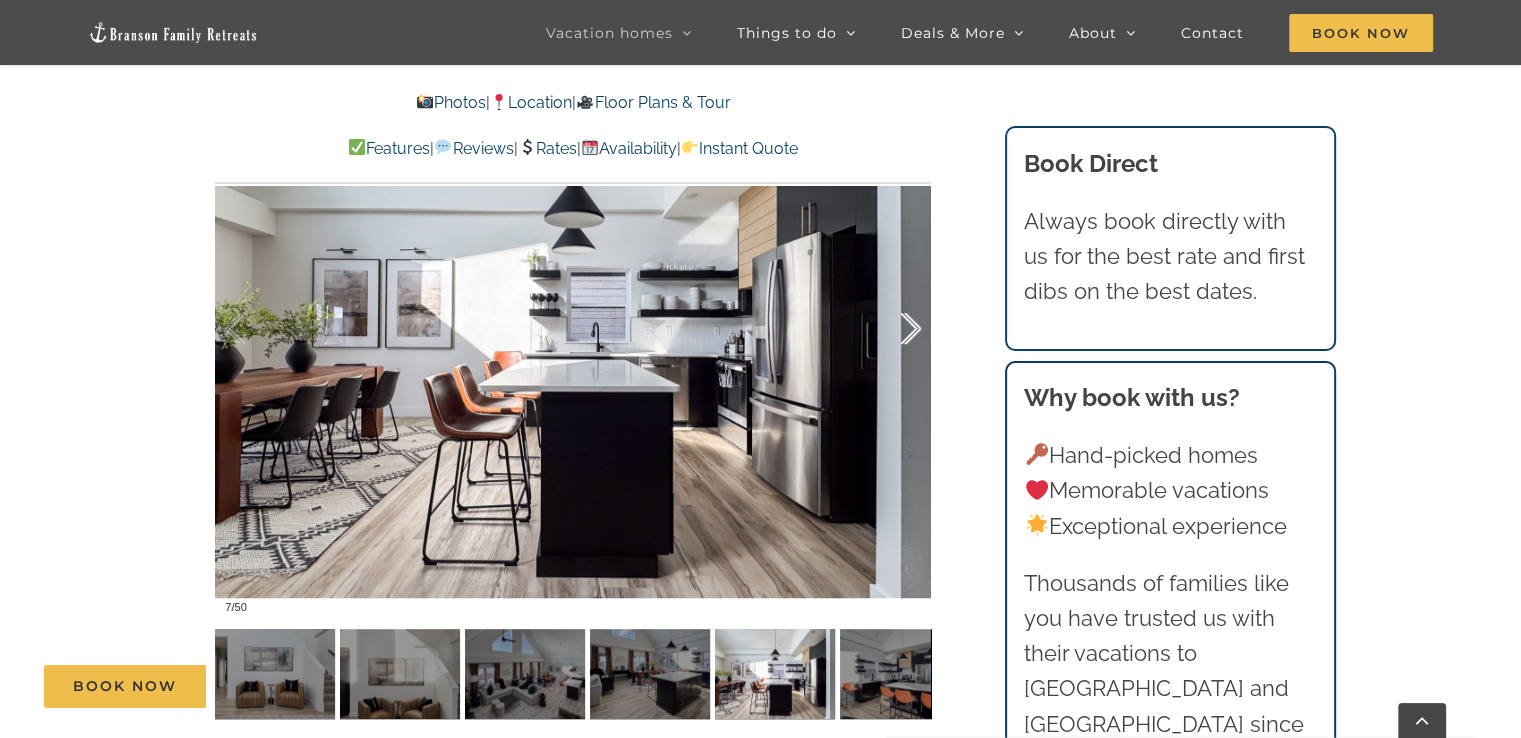 click at bounding box center (890, 329) 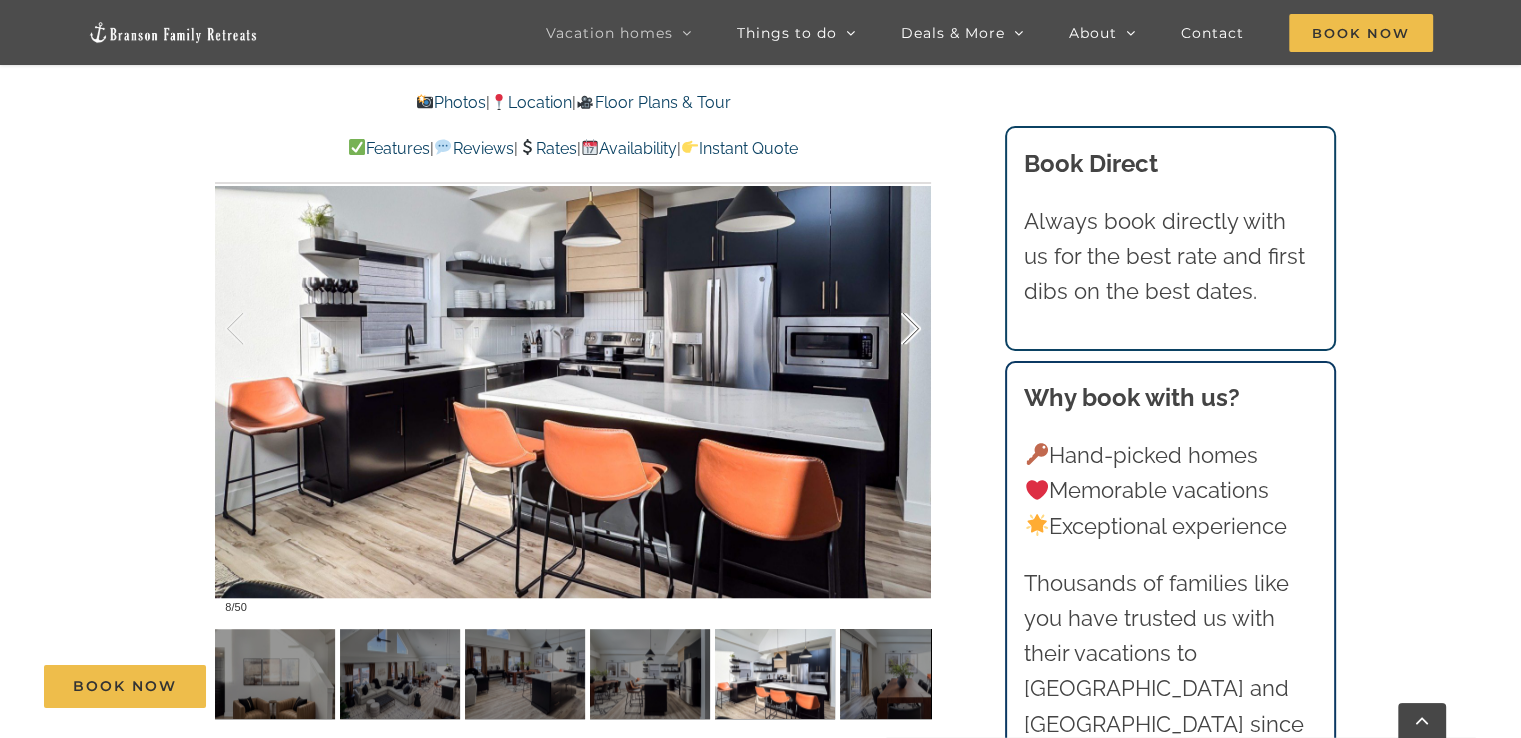 click at bounding box center [890, 329] 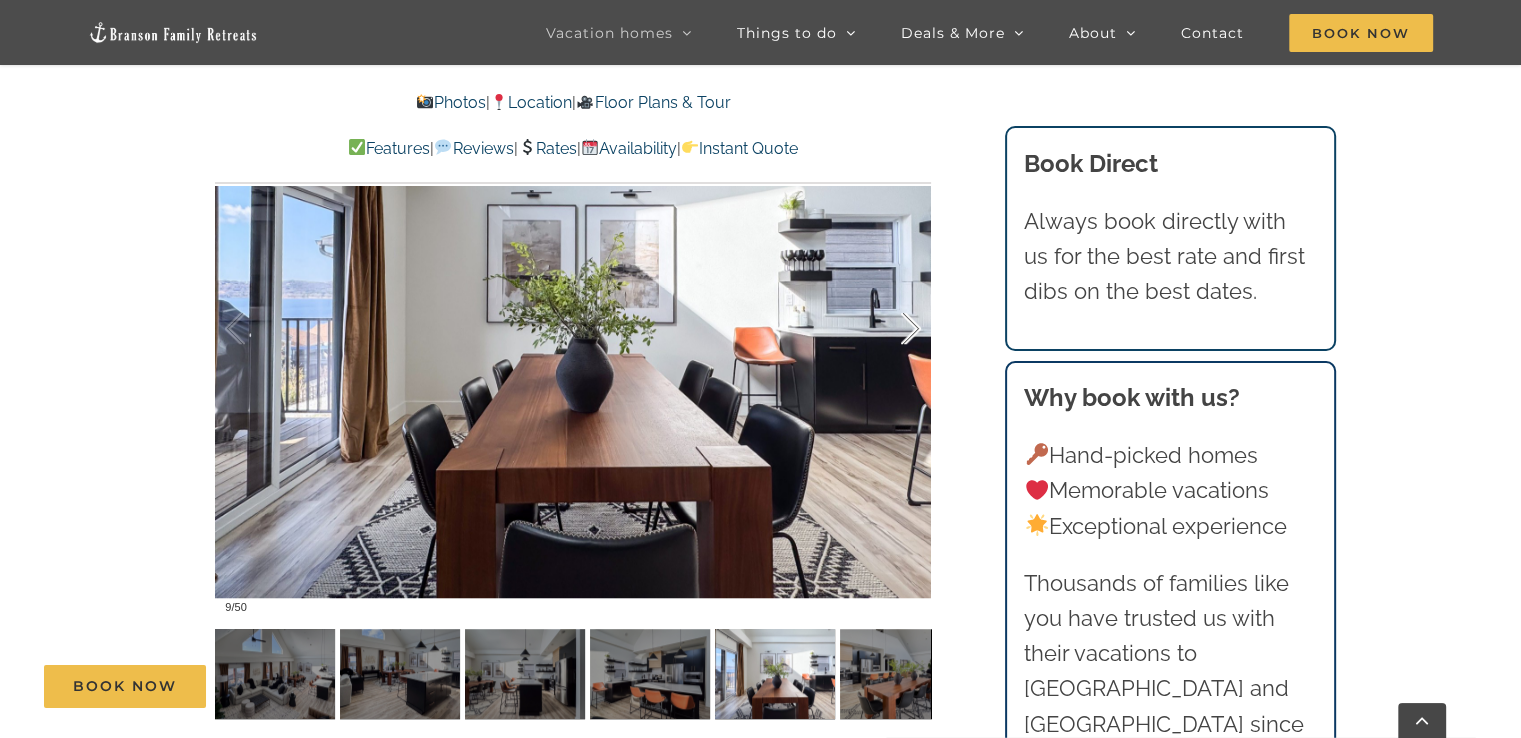 click at bounding box center [890, 329] 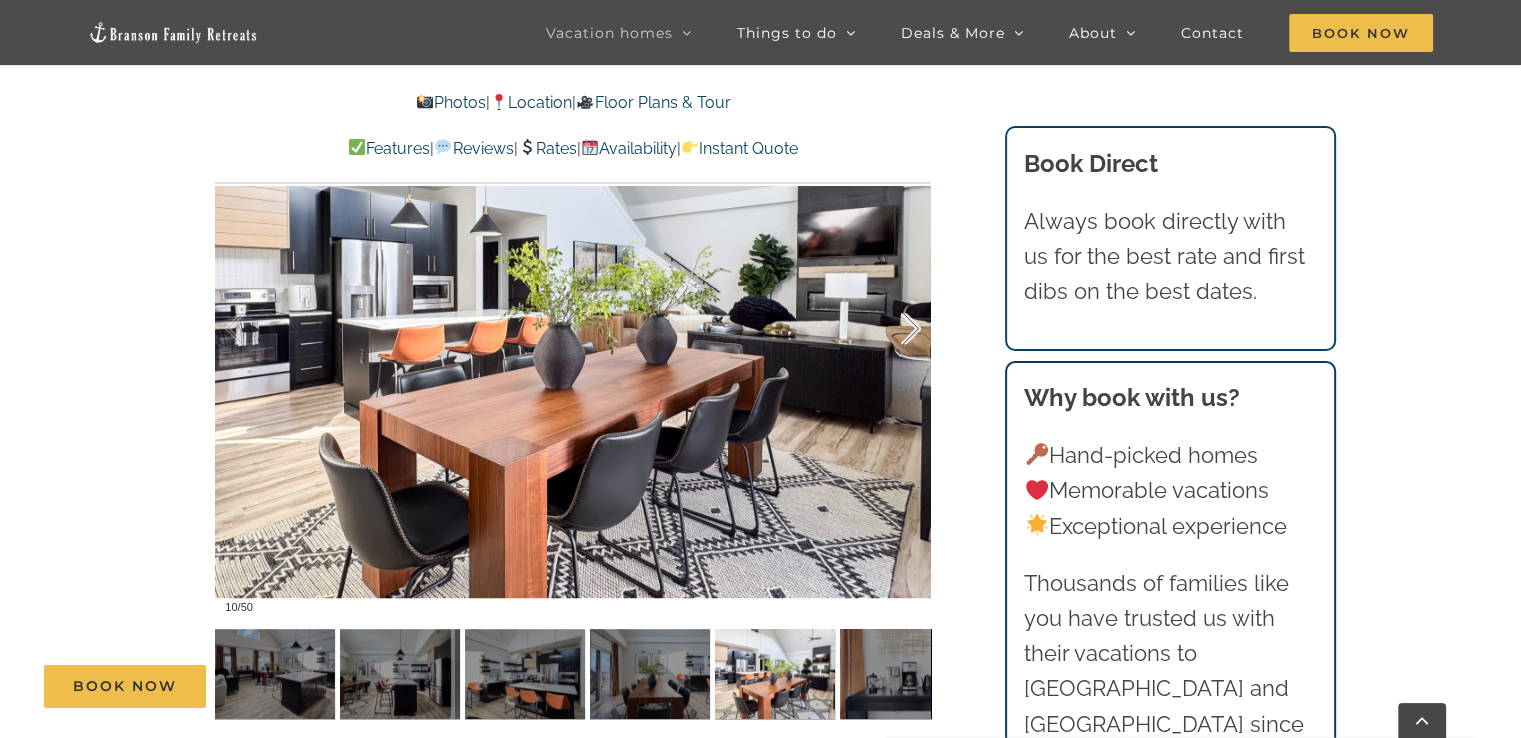 click at bounding box center [890, 329] 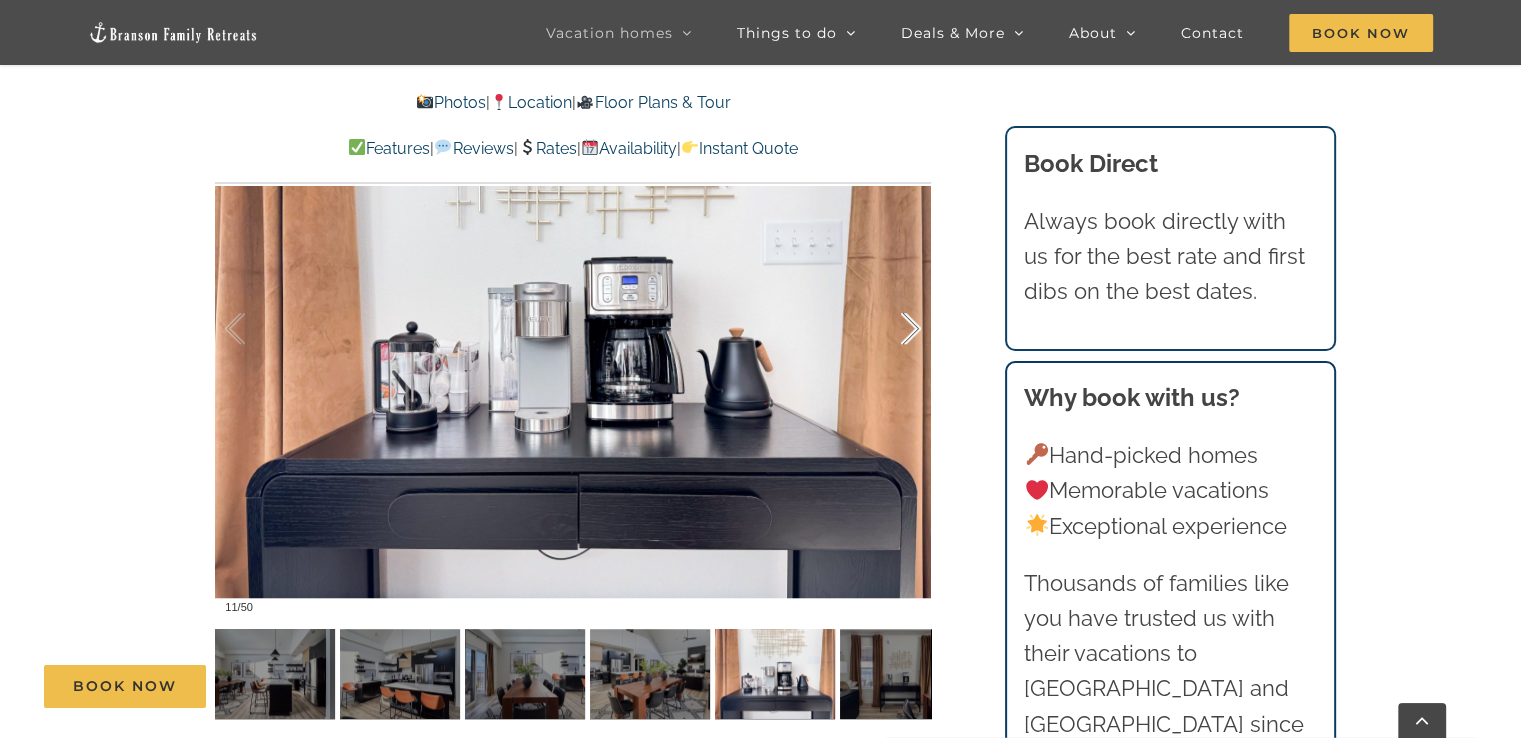 click at bounding box center (890, 329) 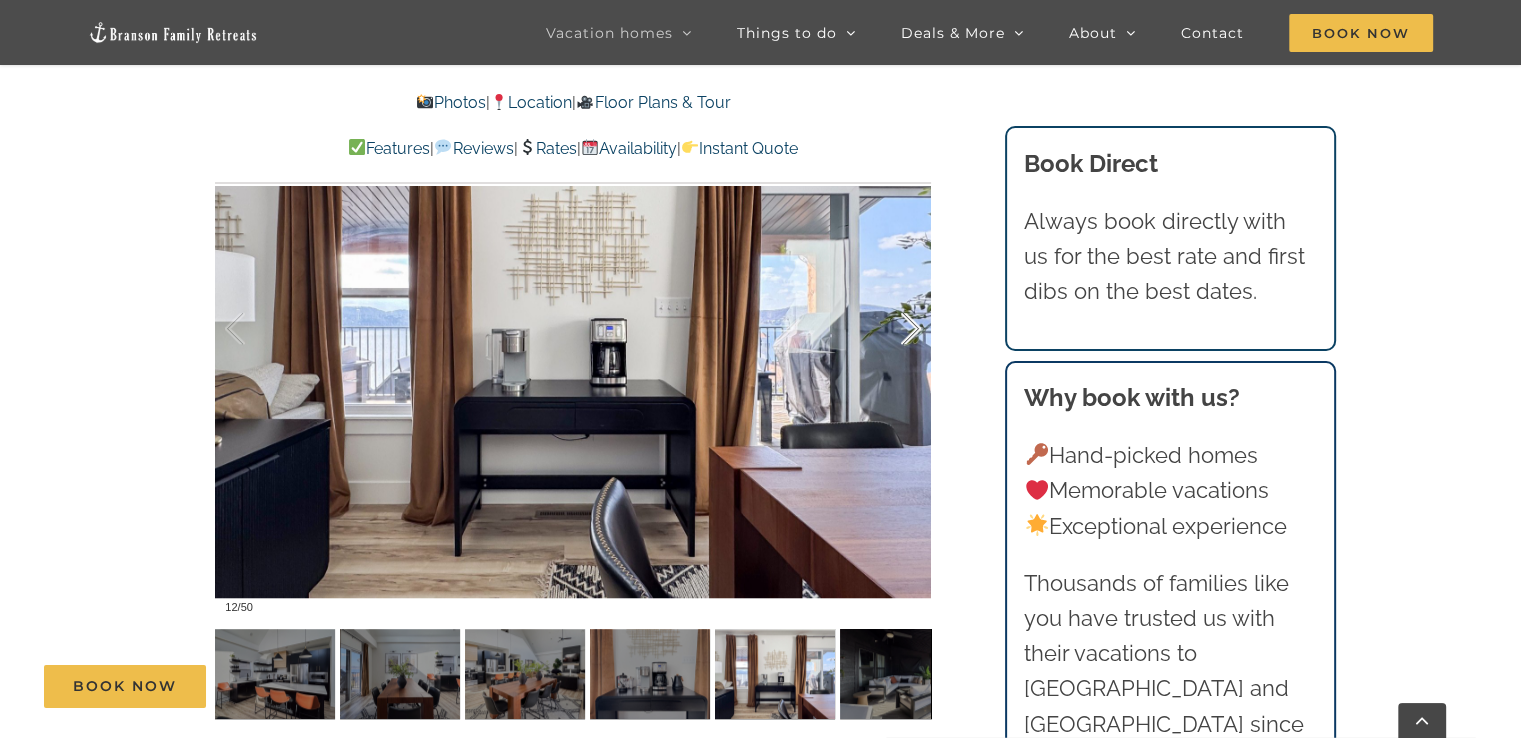 click at bounding box center (890, 329) 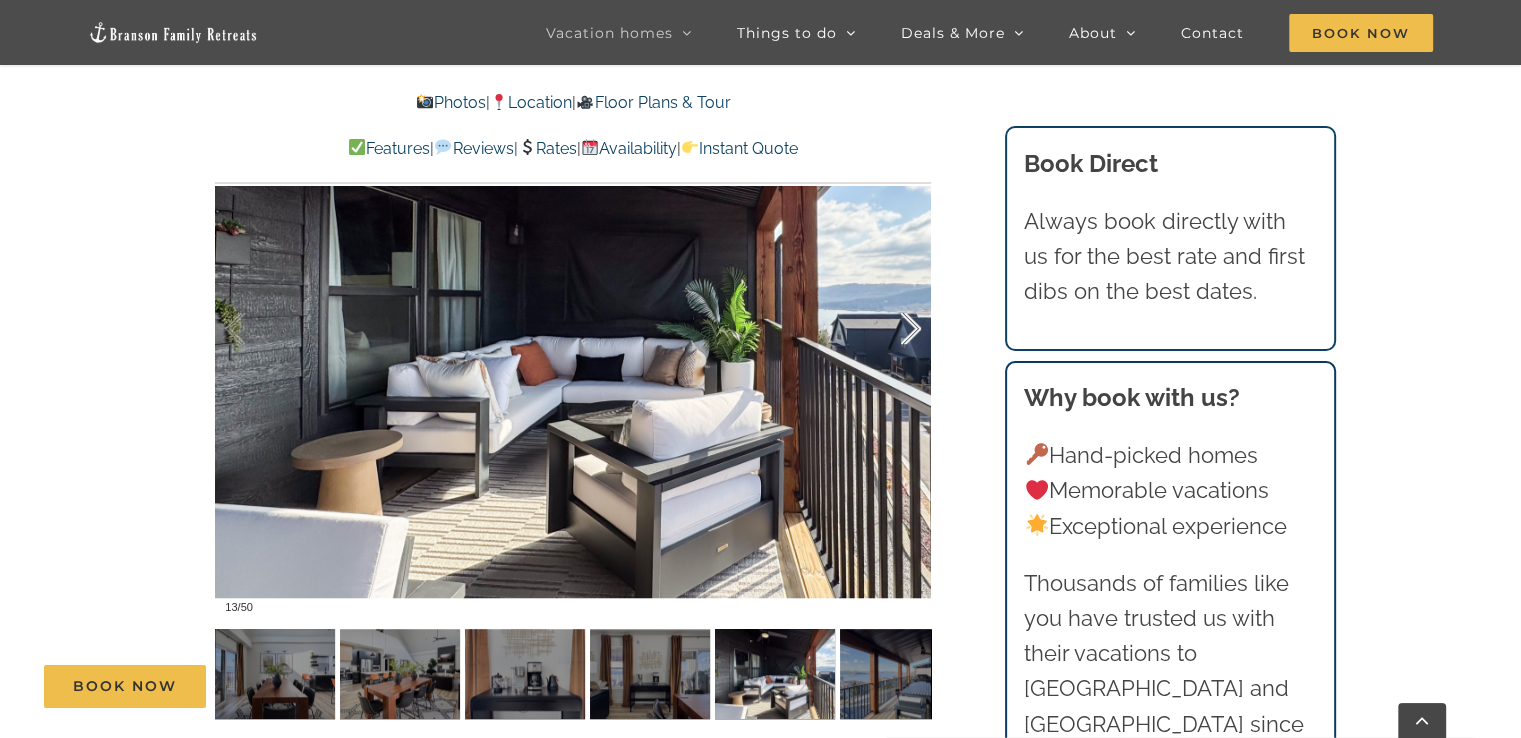 click at bounding box center (890, 329) 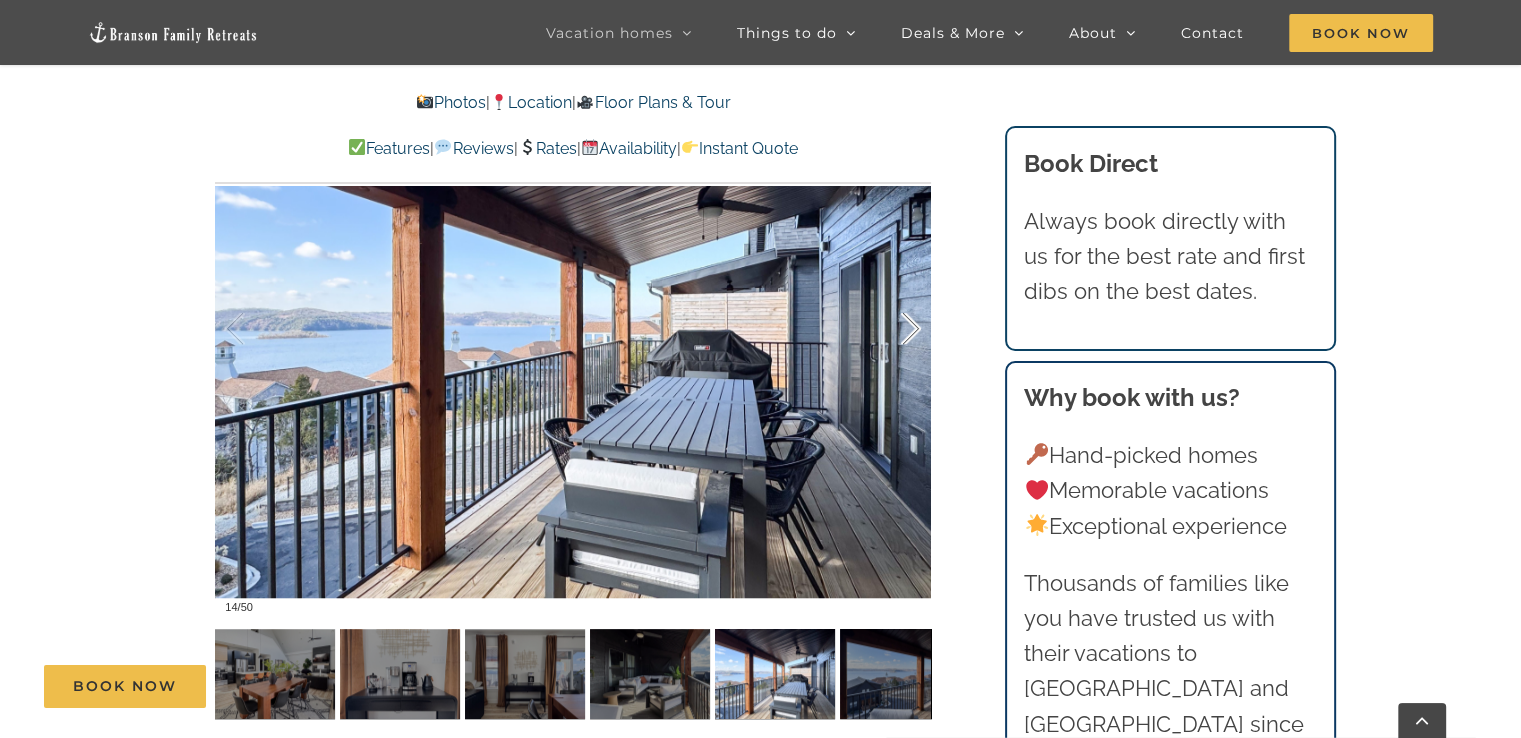 click at bounding box center [890, 329] 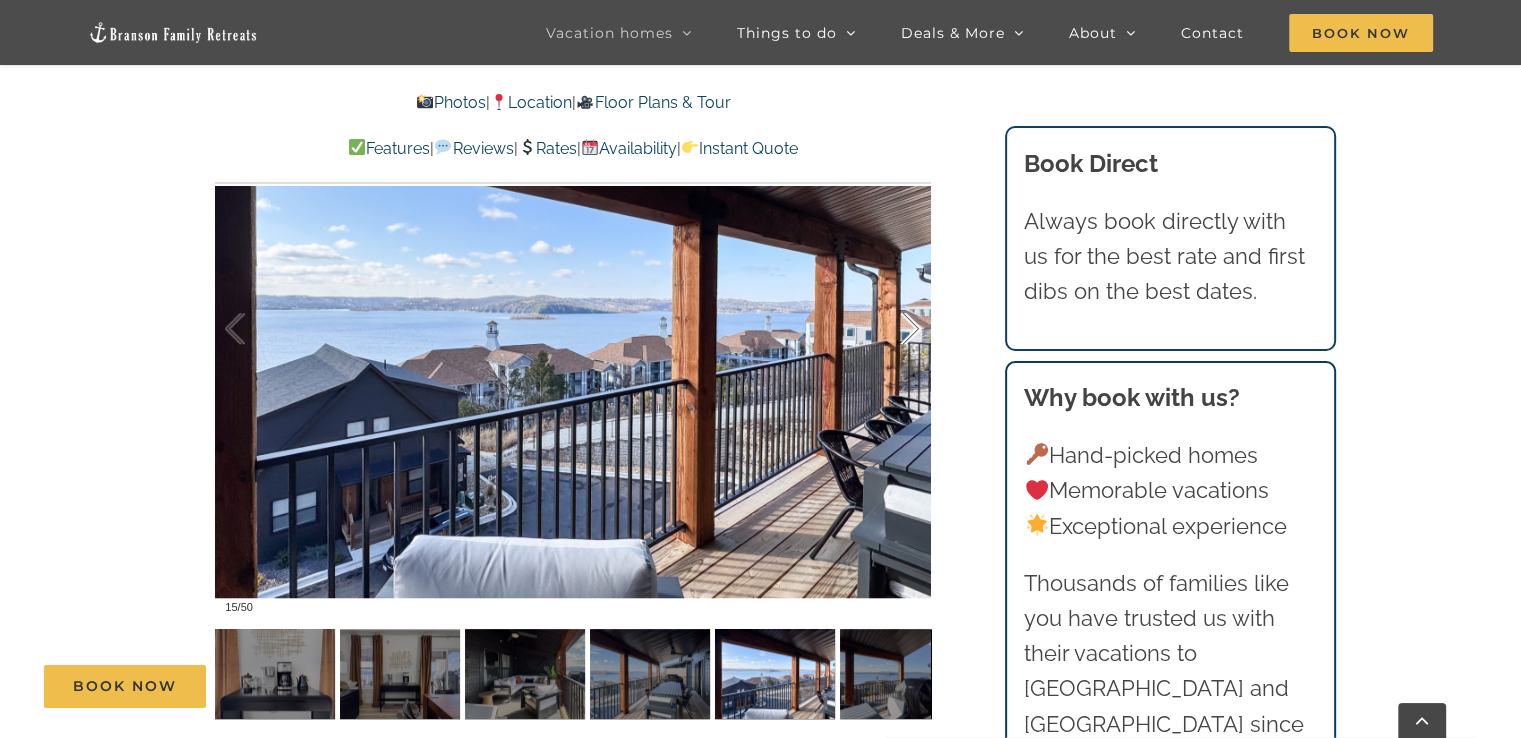 click at bounding box center (890, 329) 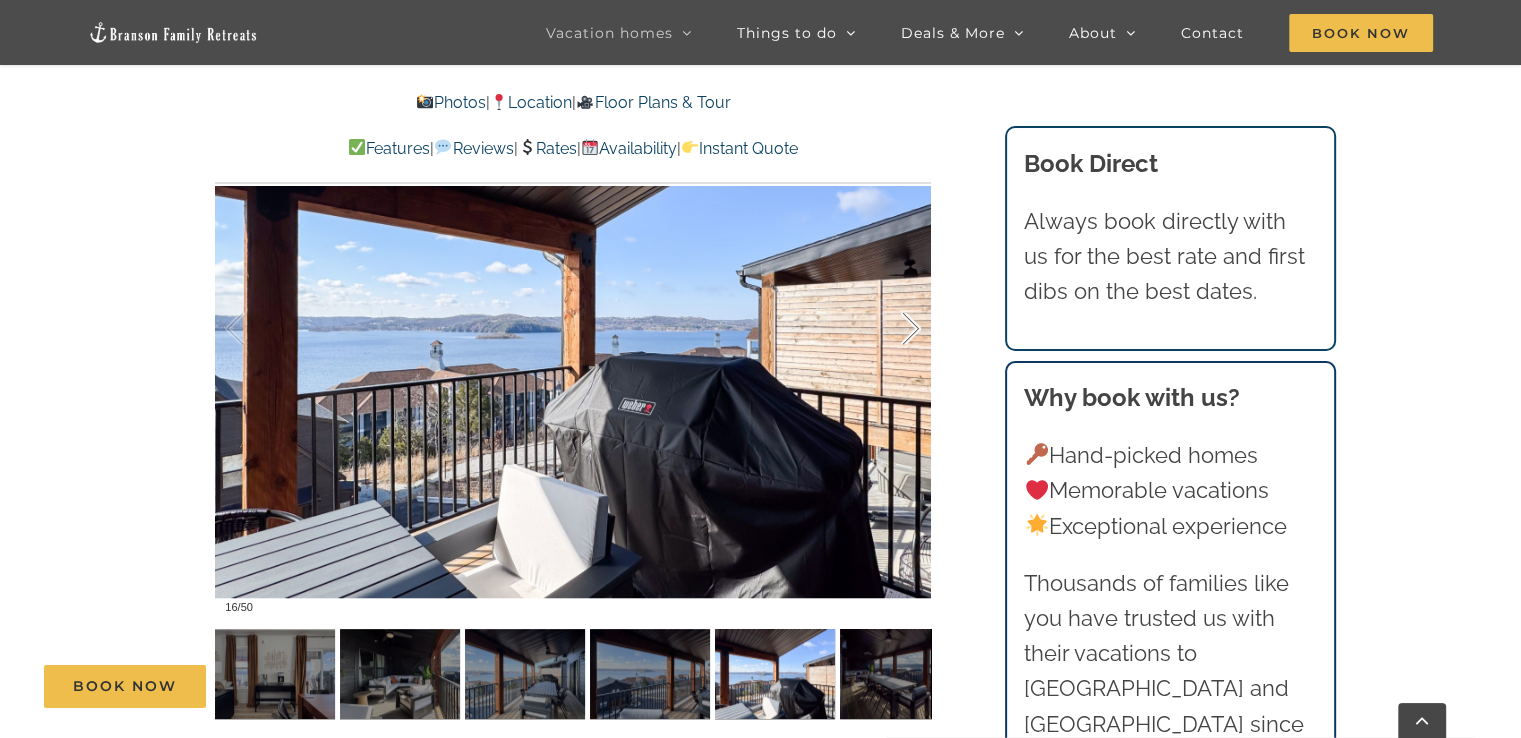 click at bounding box center (890, 329) 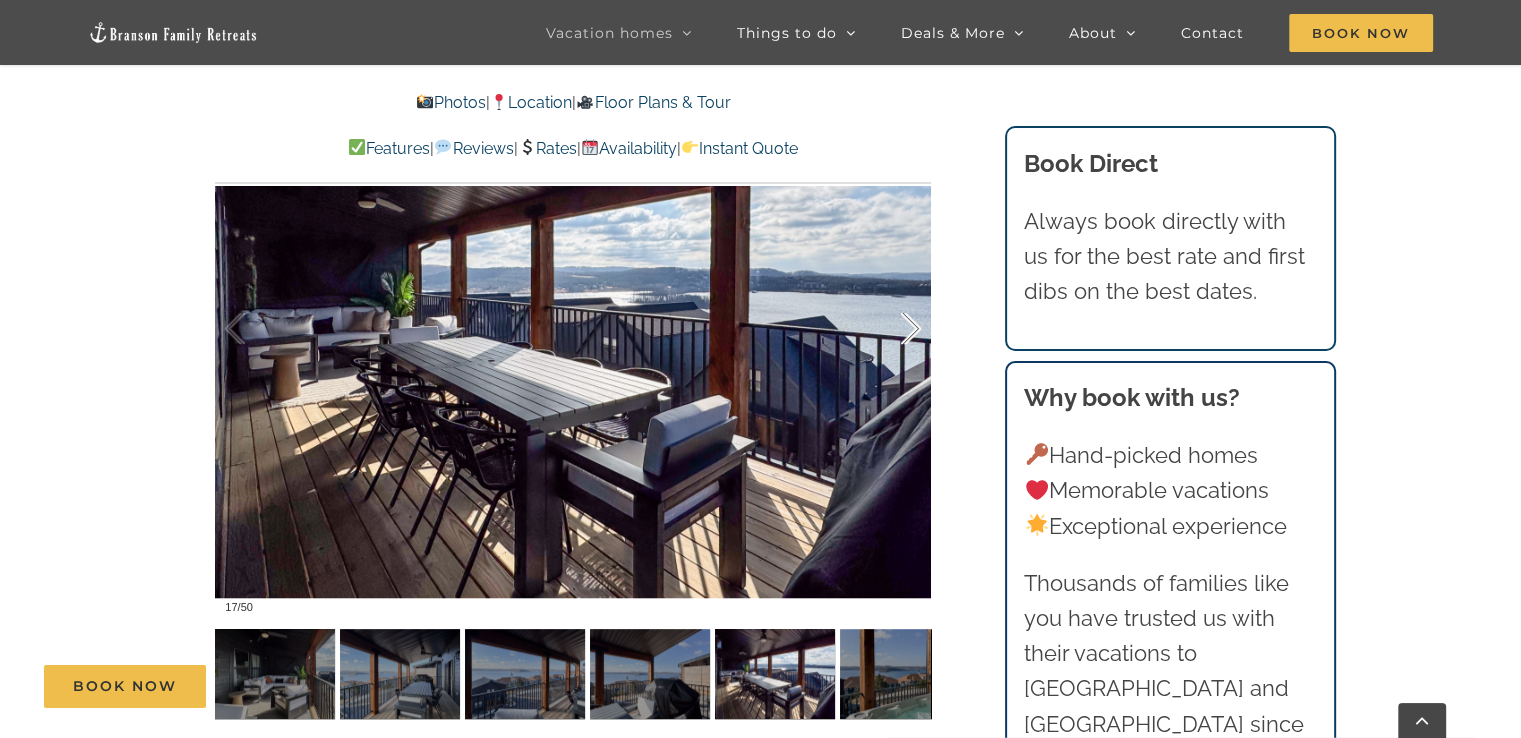 click at bounding box center (890, 329) 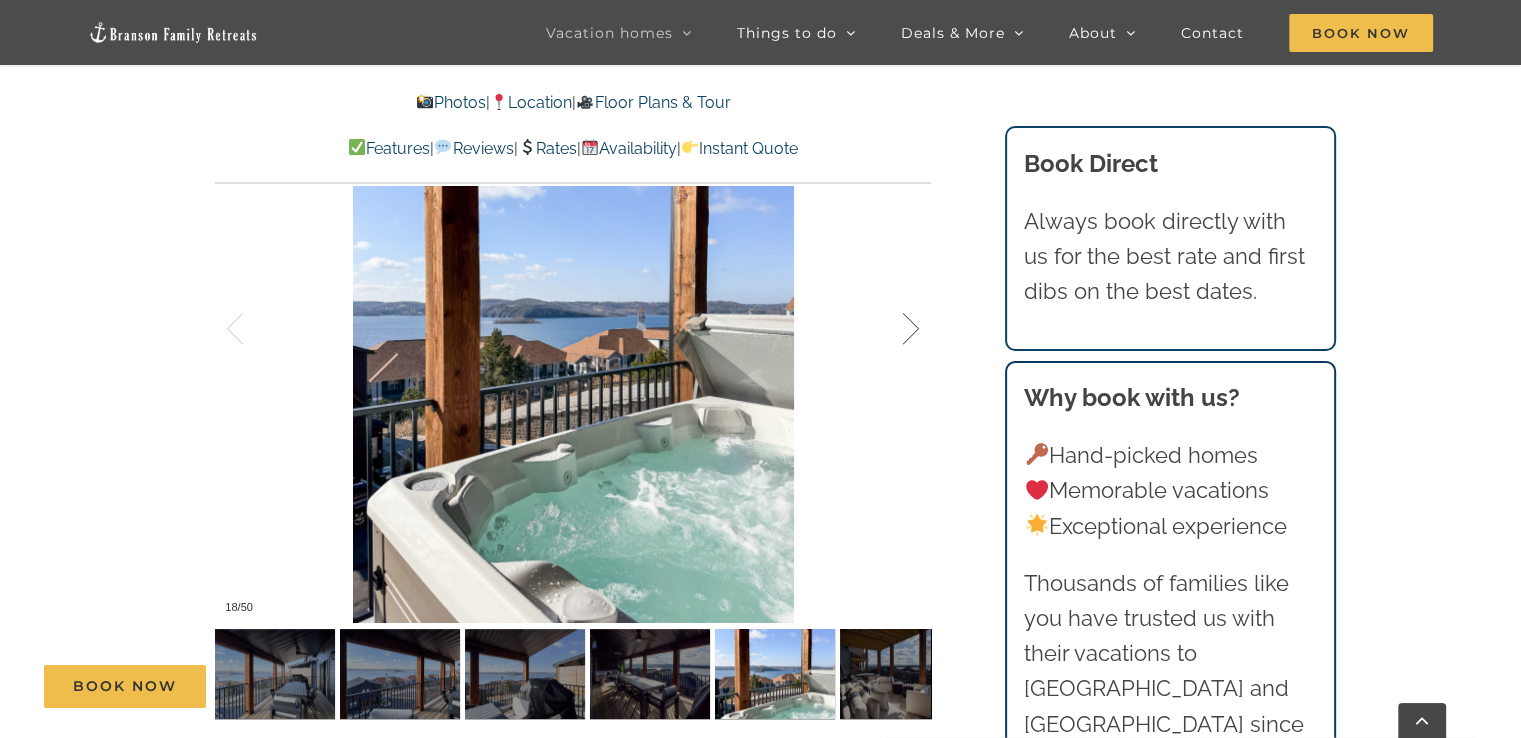 click at bounding box center [890, 329] 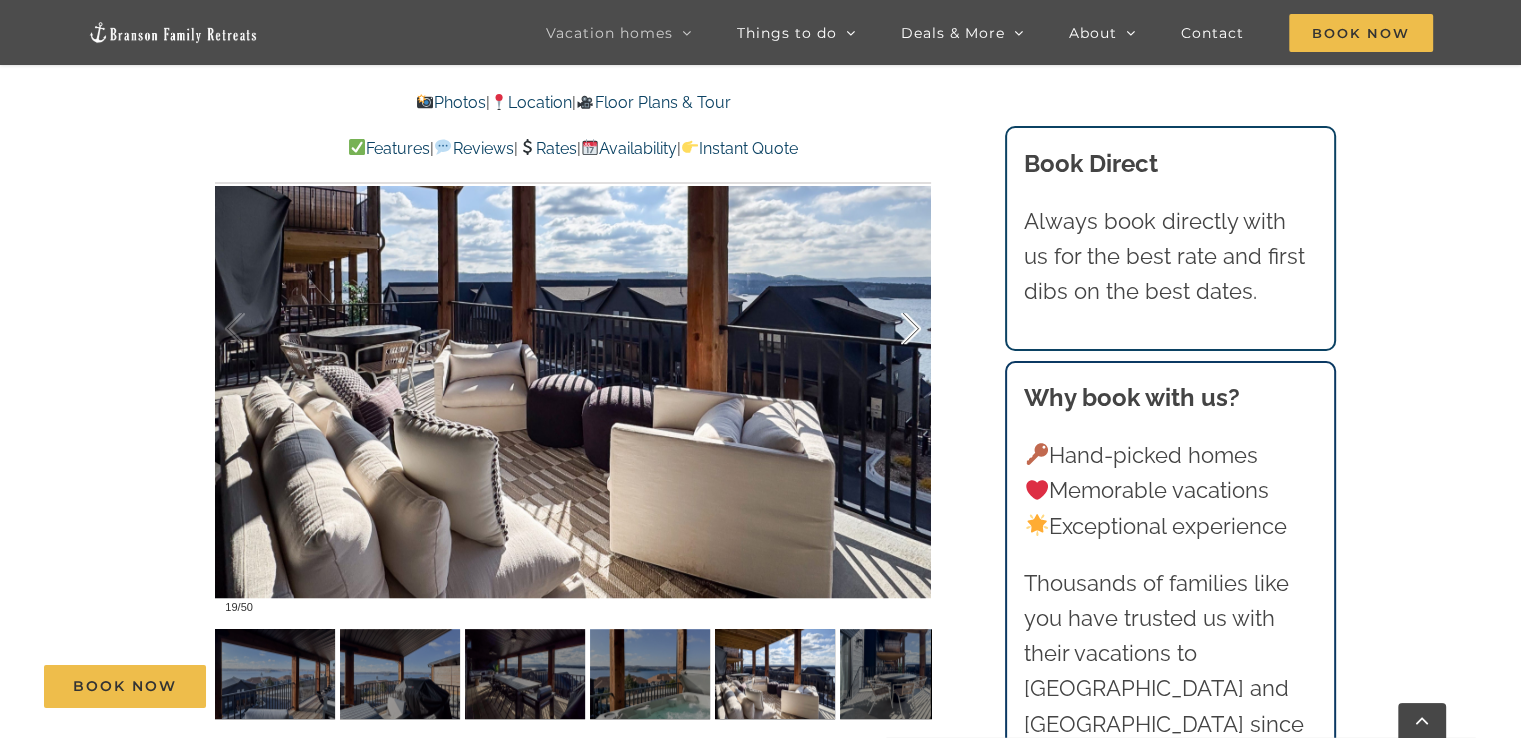 click at bounding box center [890, 329] 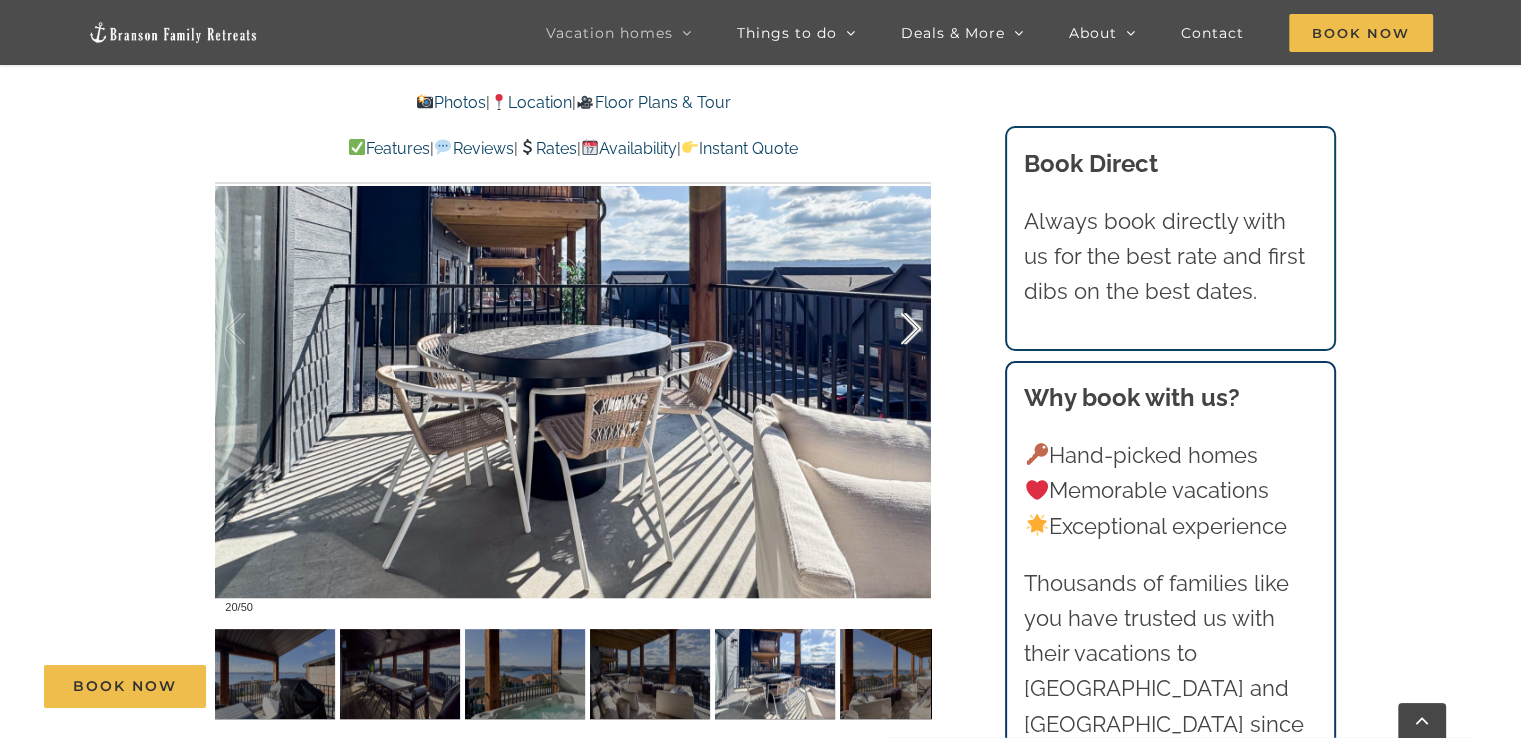 click at bounding box center [890, 329] 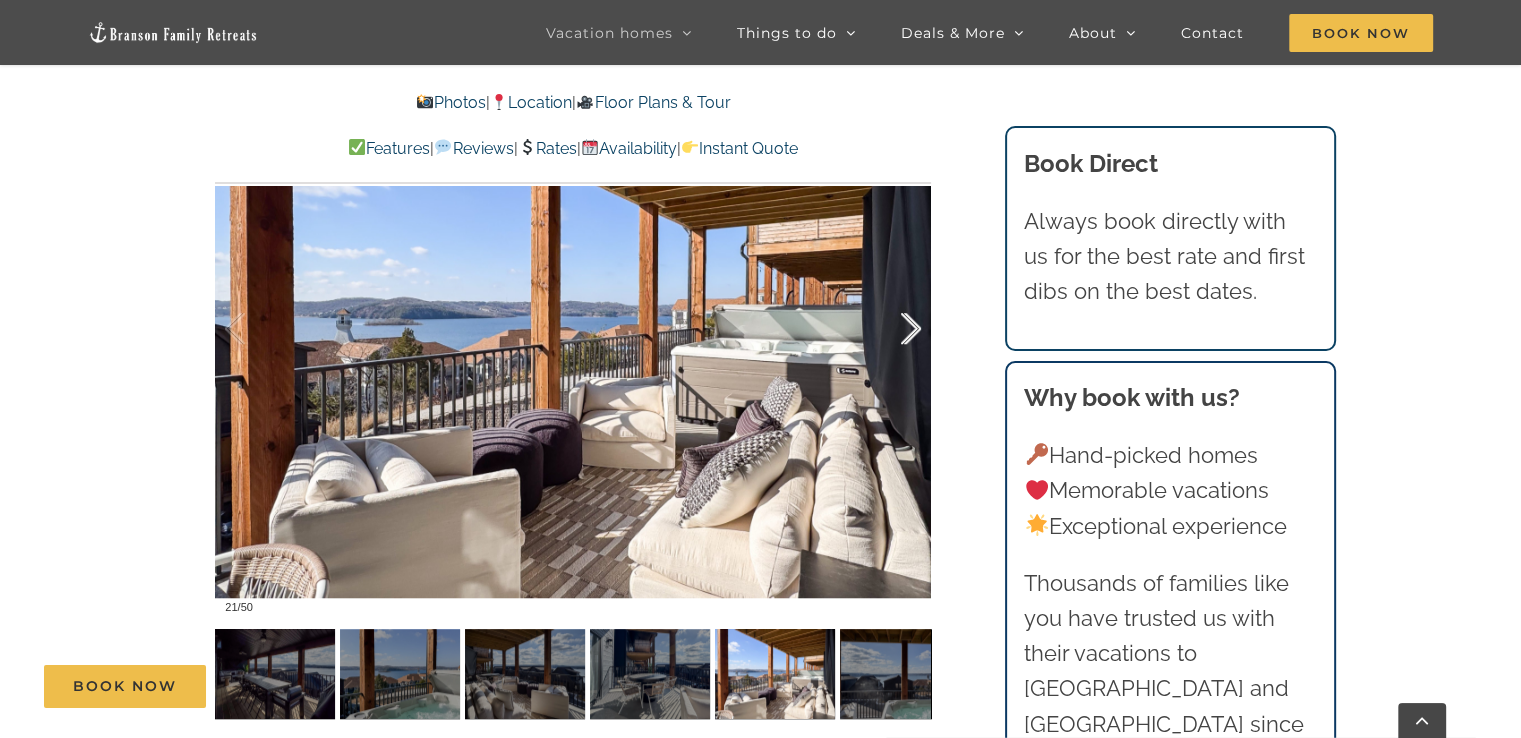 click at bounding box center (890, 329) 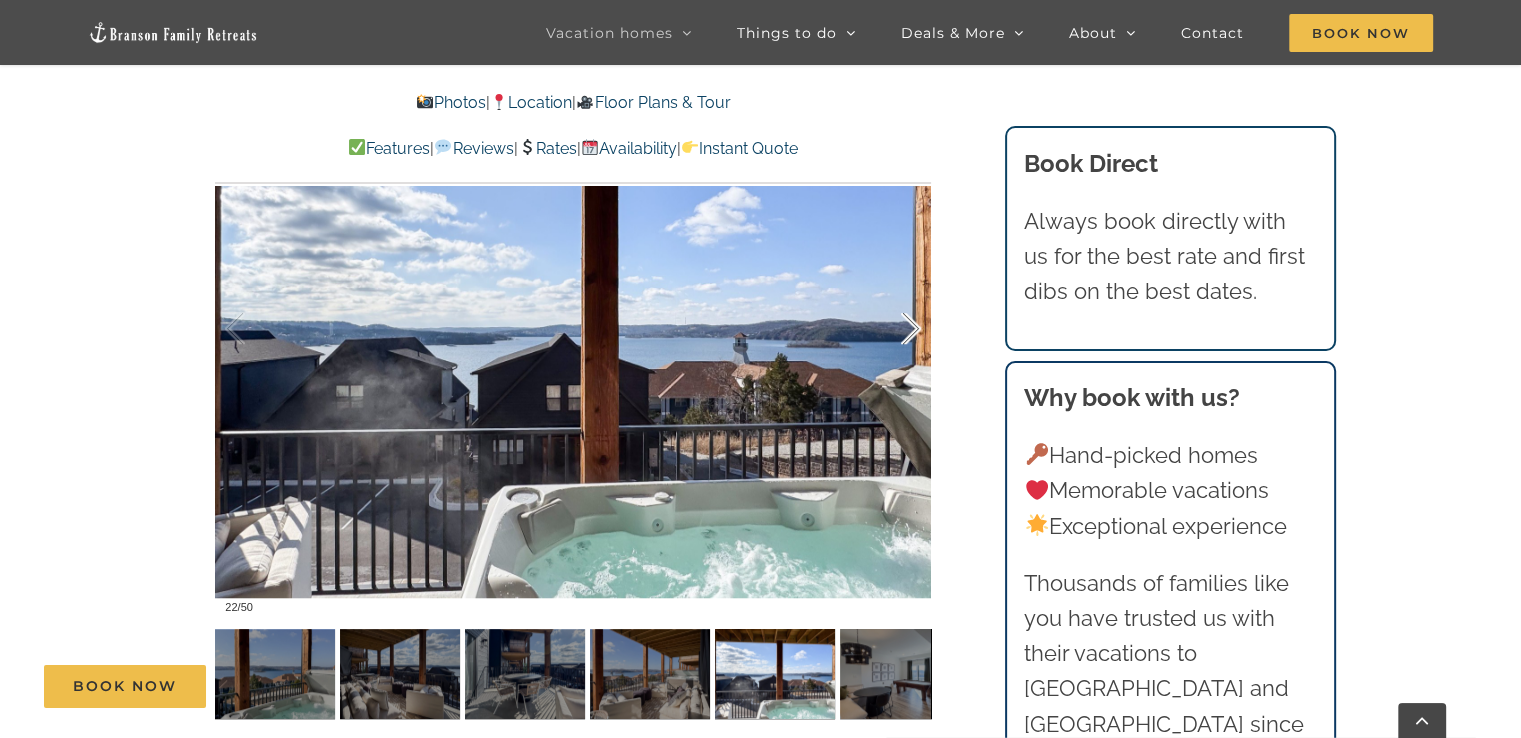 click at bounding box center (890, 329) 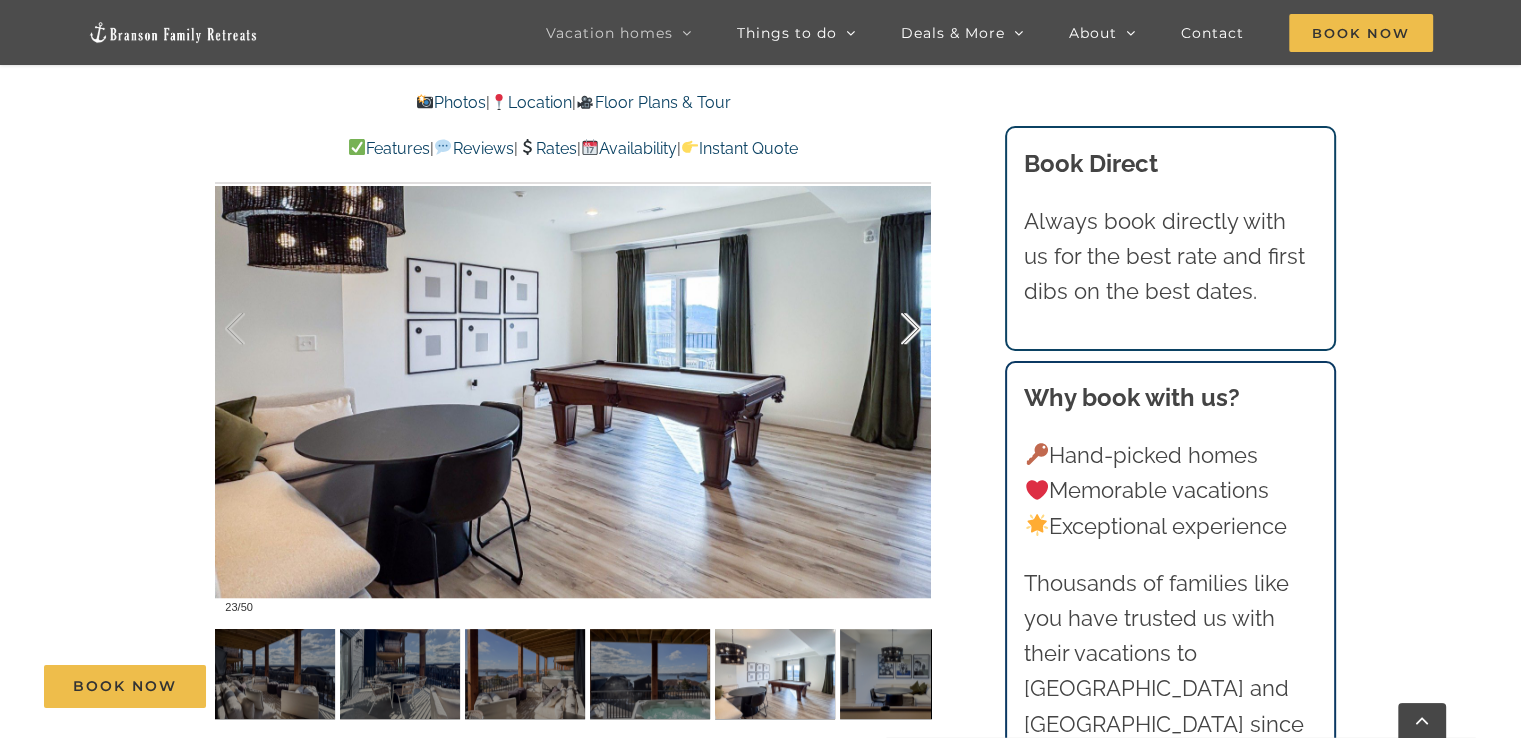 click at bounding box center [890, 329] 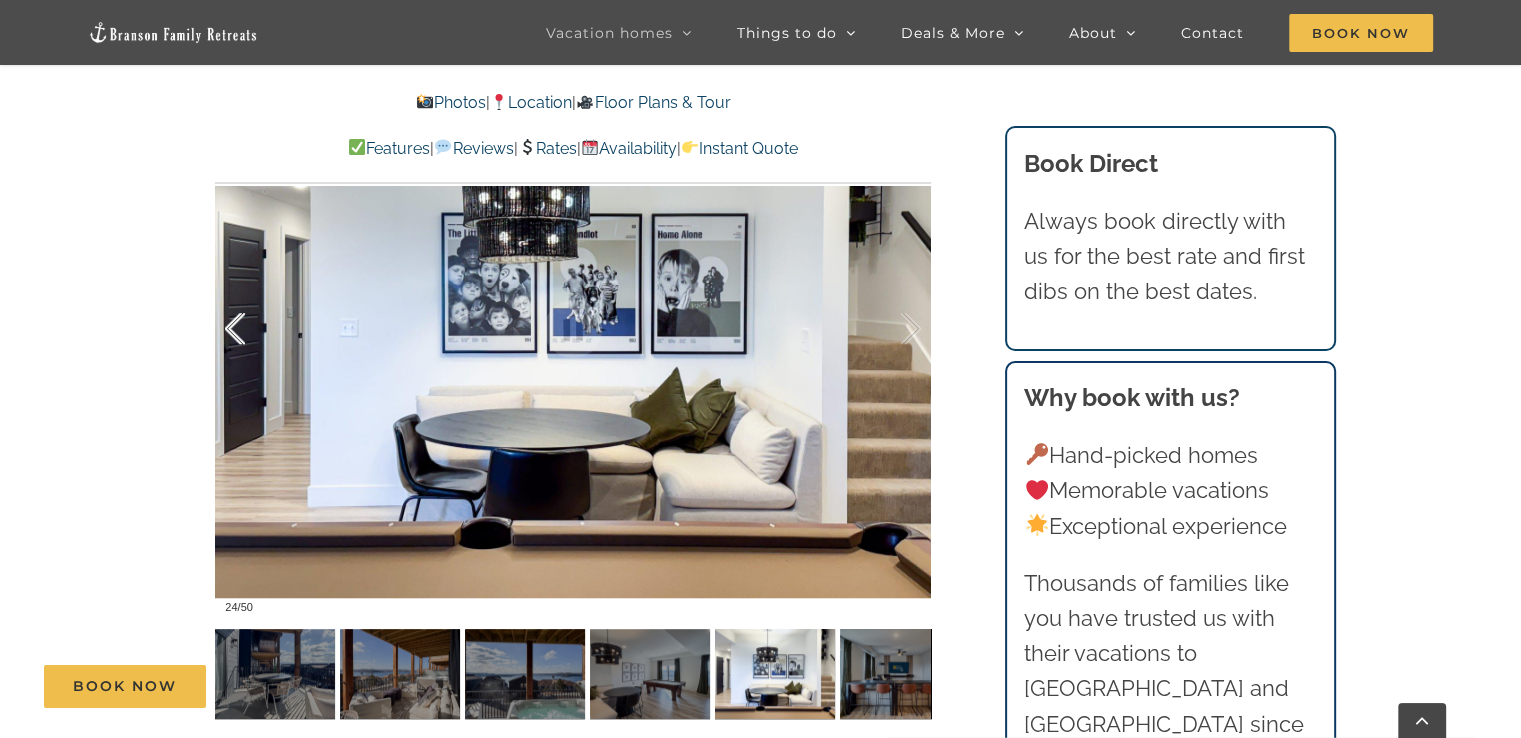 click at bounding box center [256, 329] 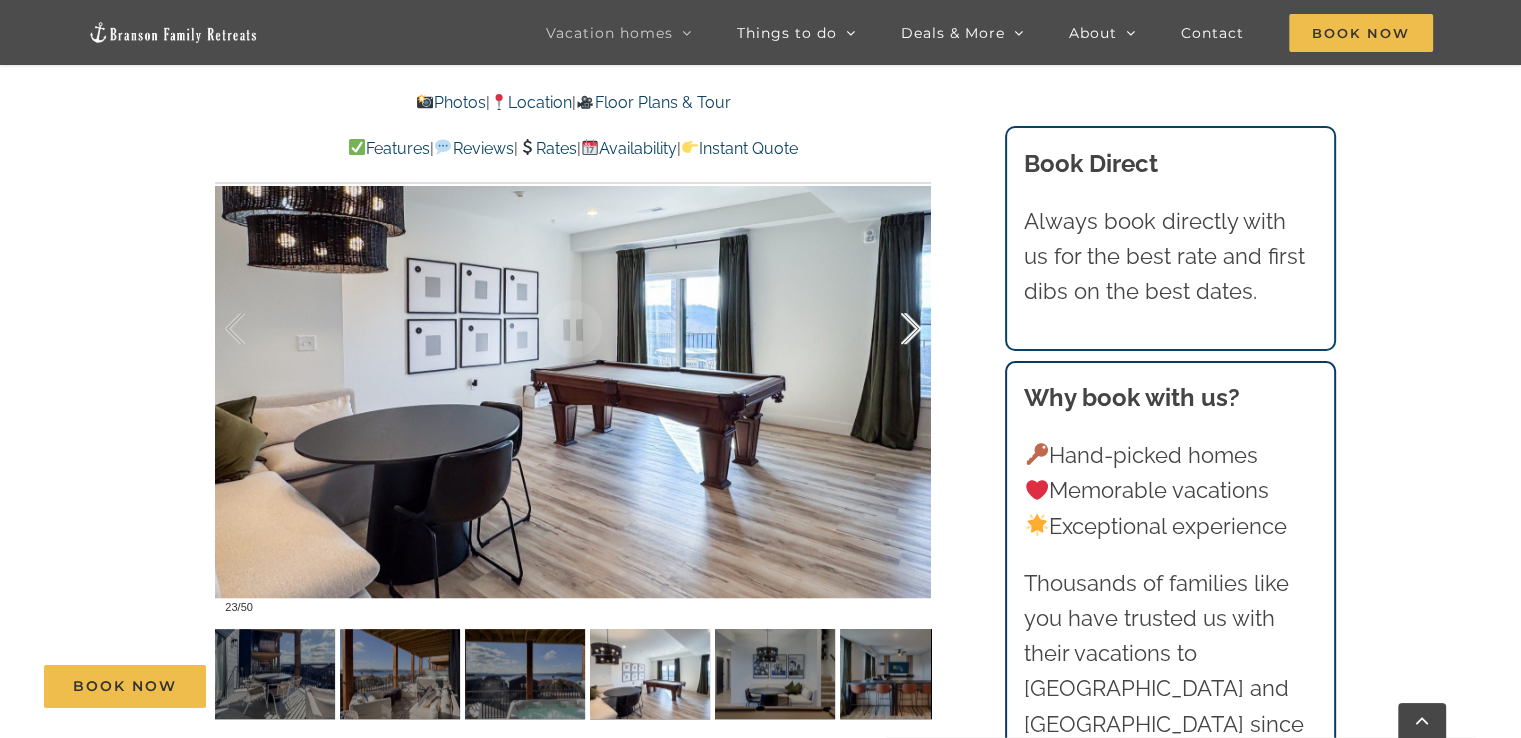 click at bounding box center [890, 329] 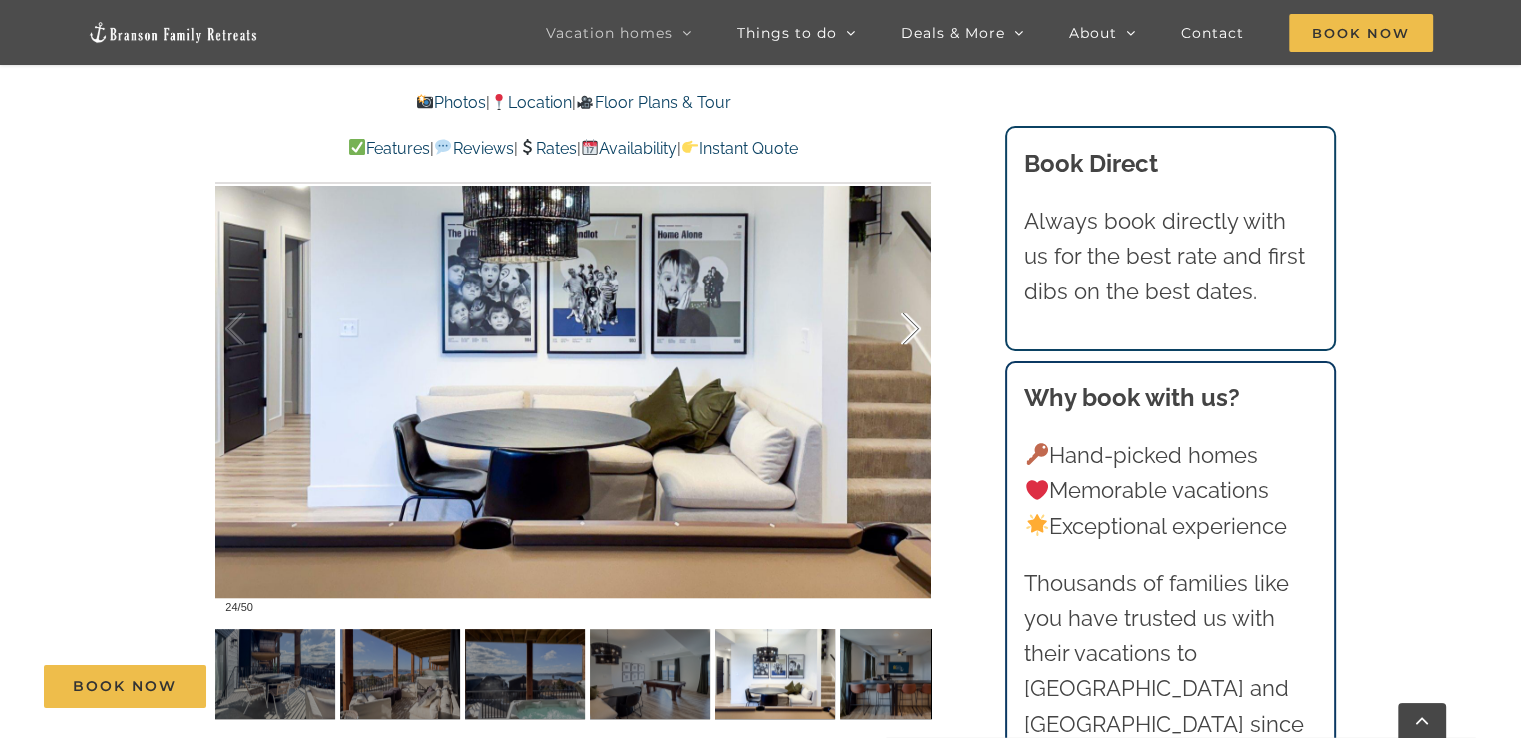 click at bounding box center (890, 329) 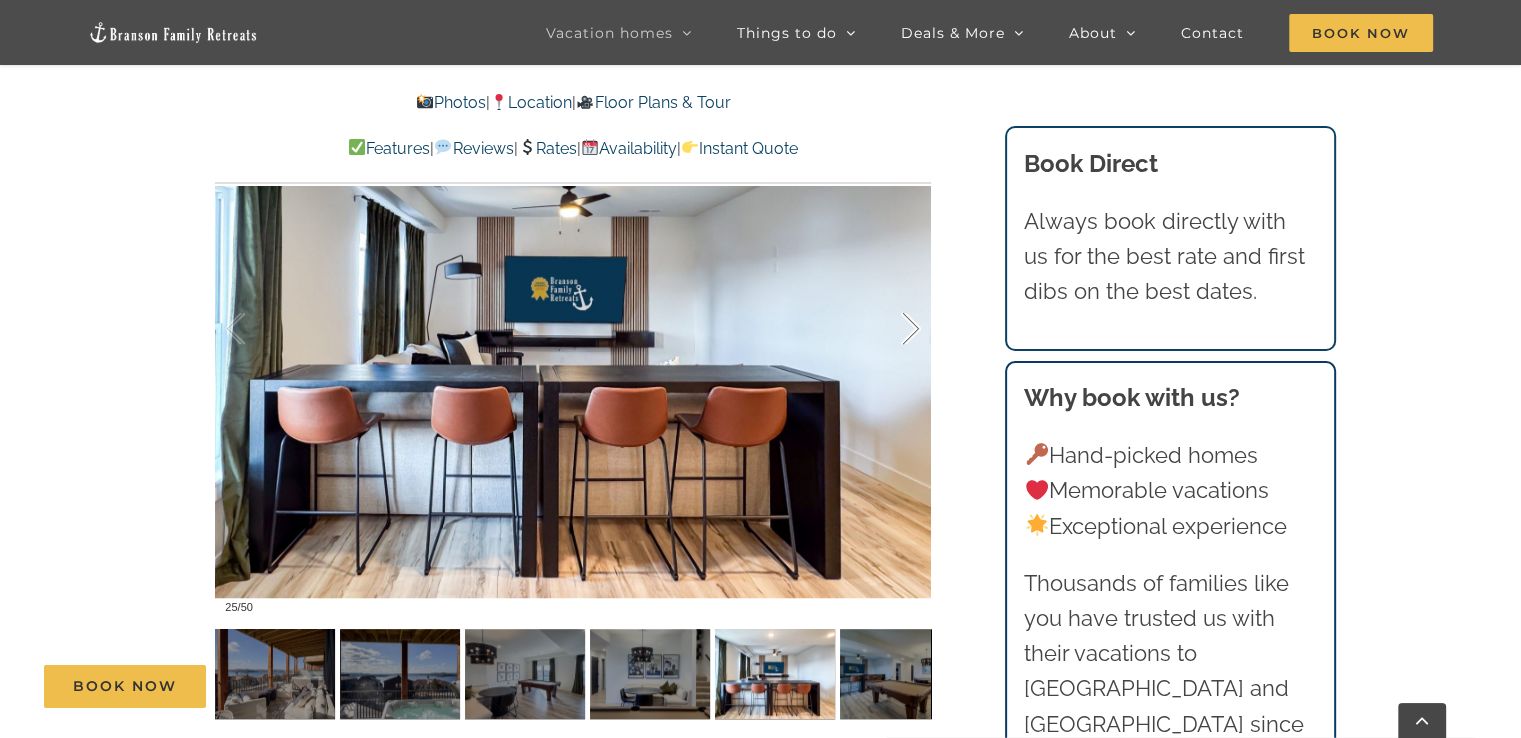 click at bounding box center [890, 329] 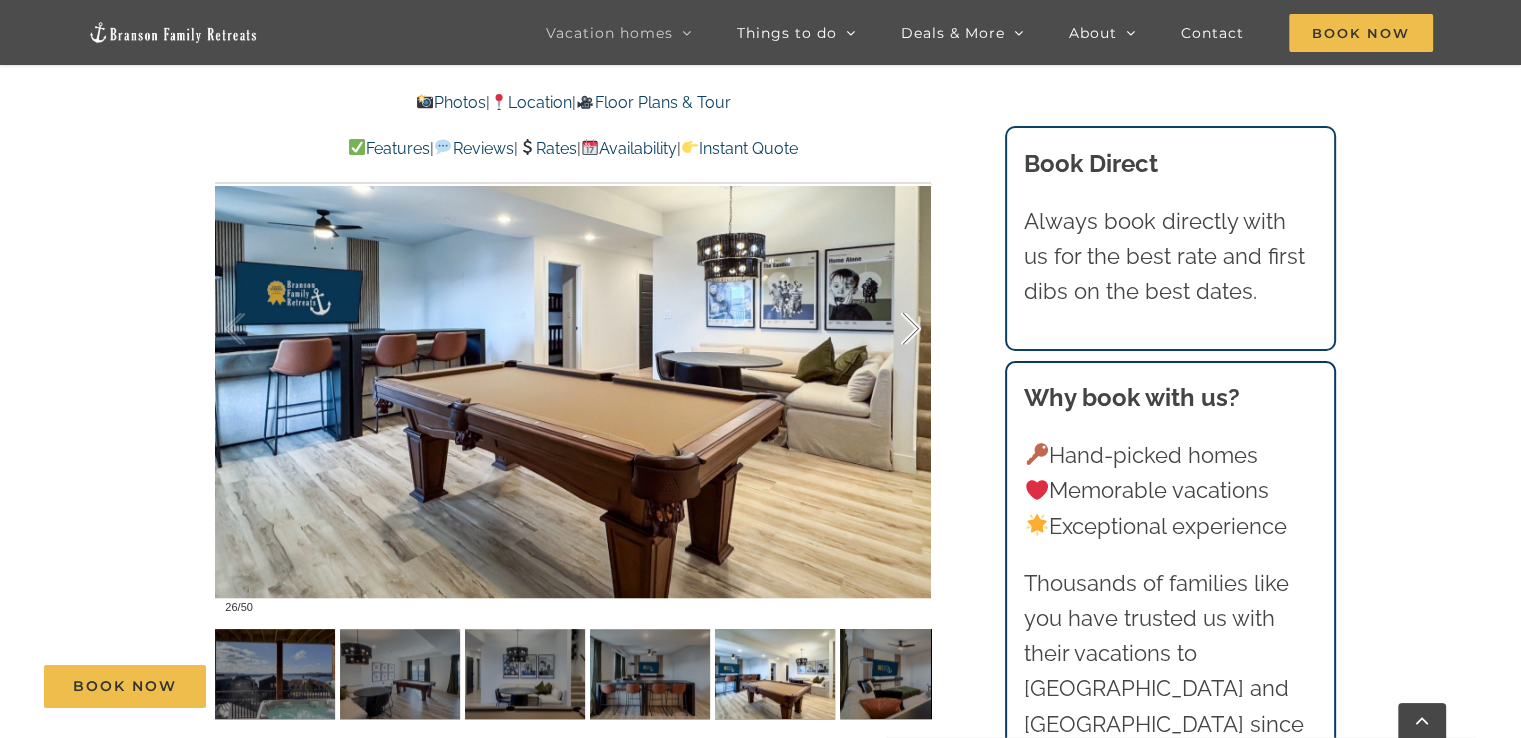 click at bounding box center (890, 329) 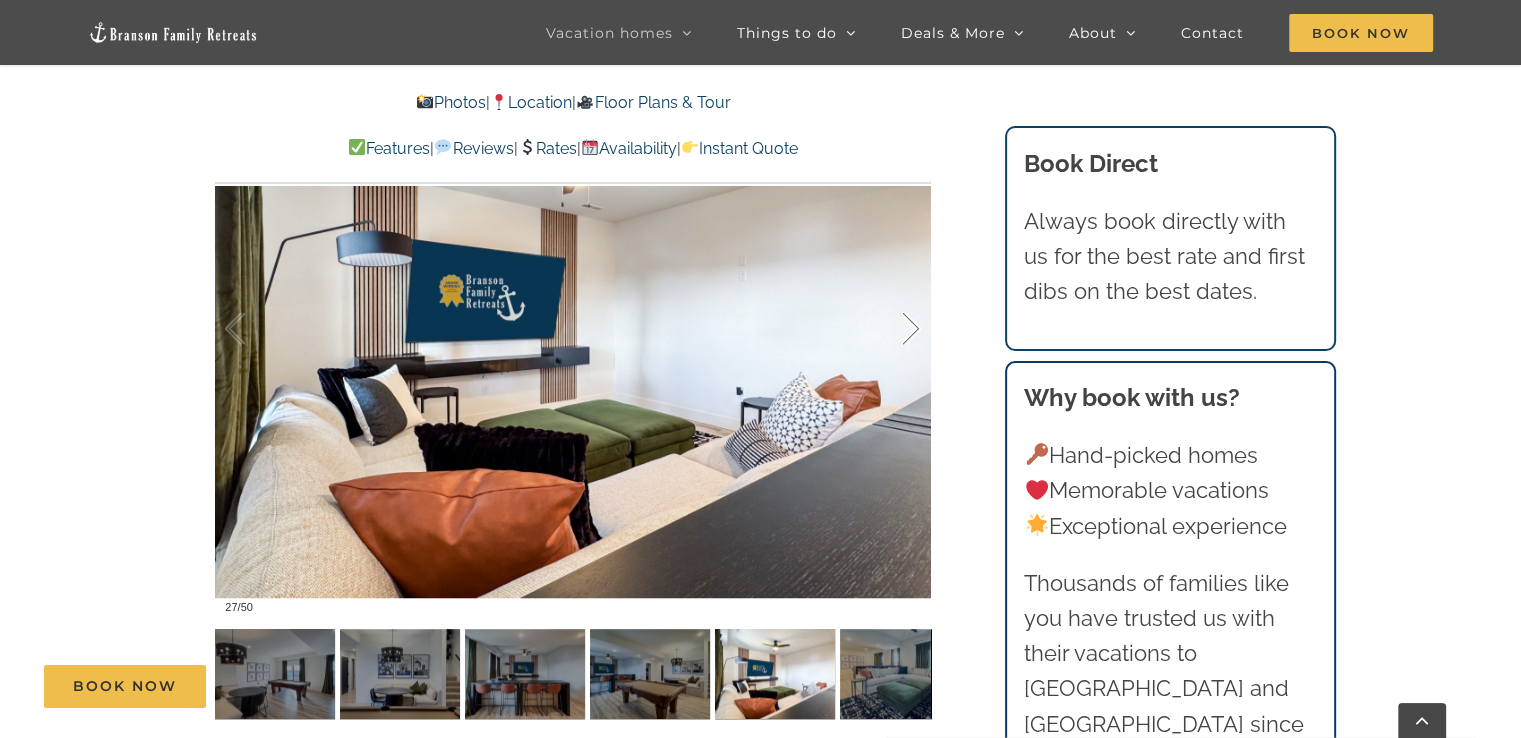 click at bounding box center (890, 329) 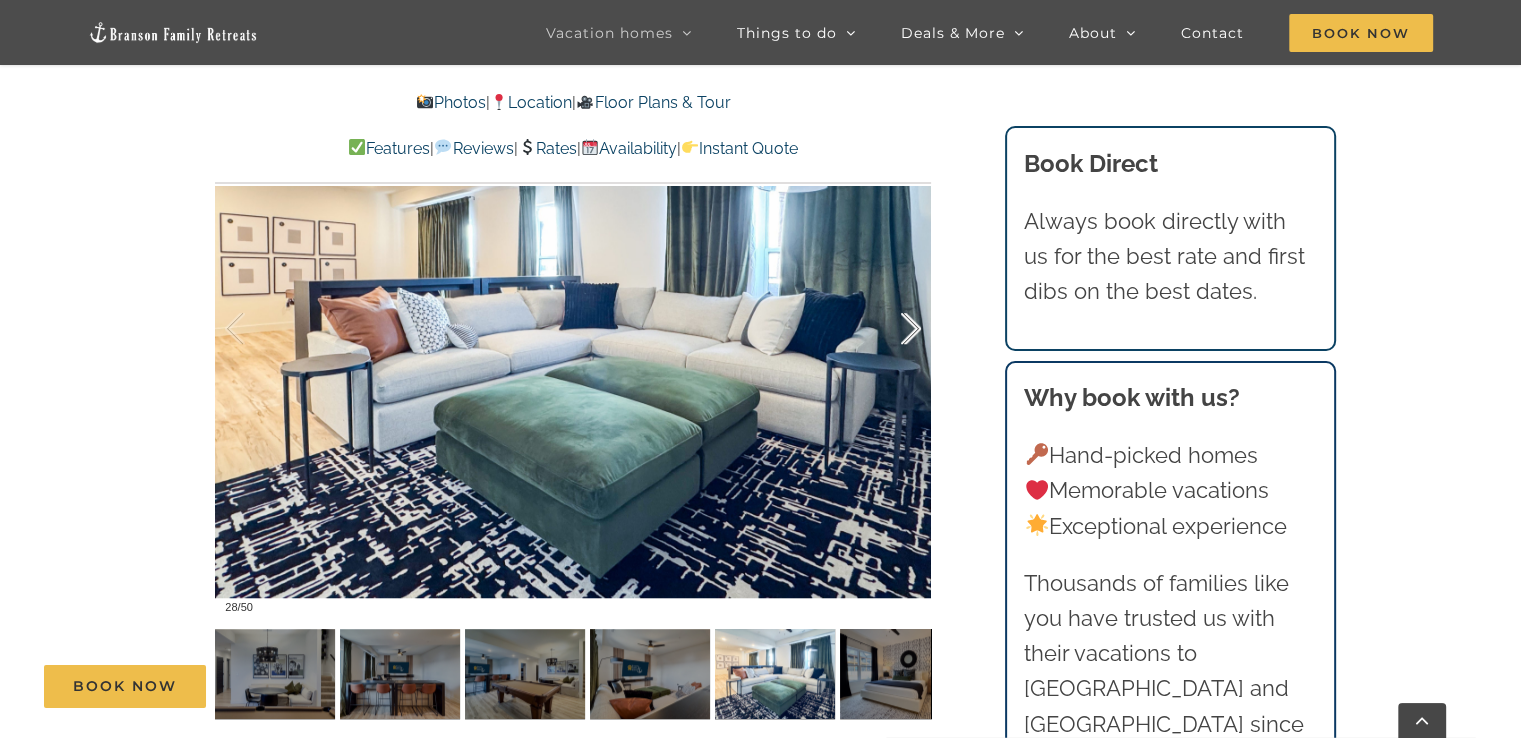 click at bounding box center [890, 329] 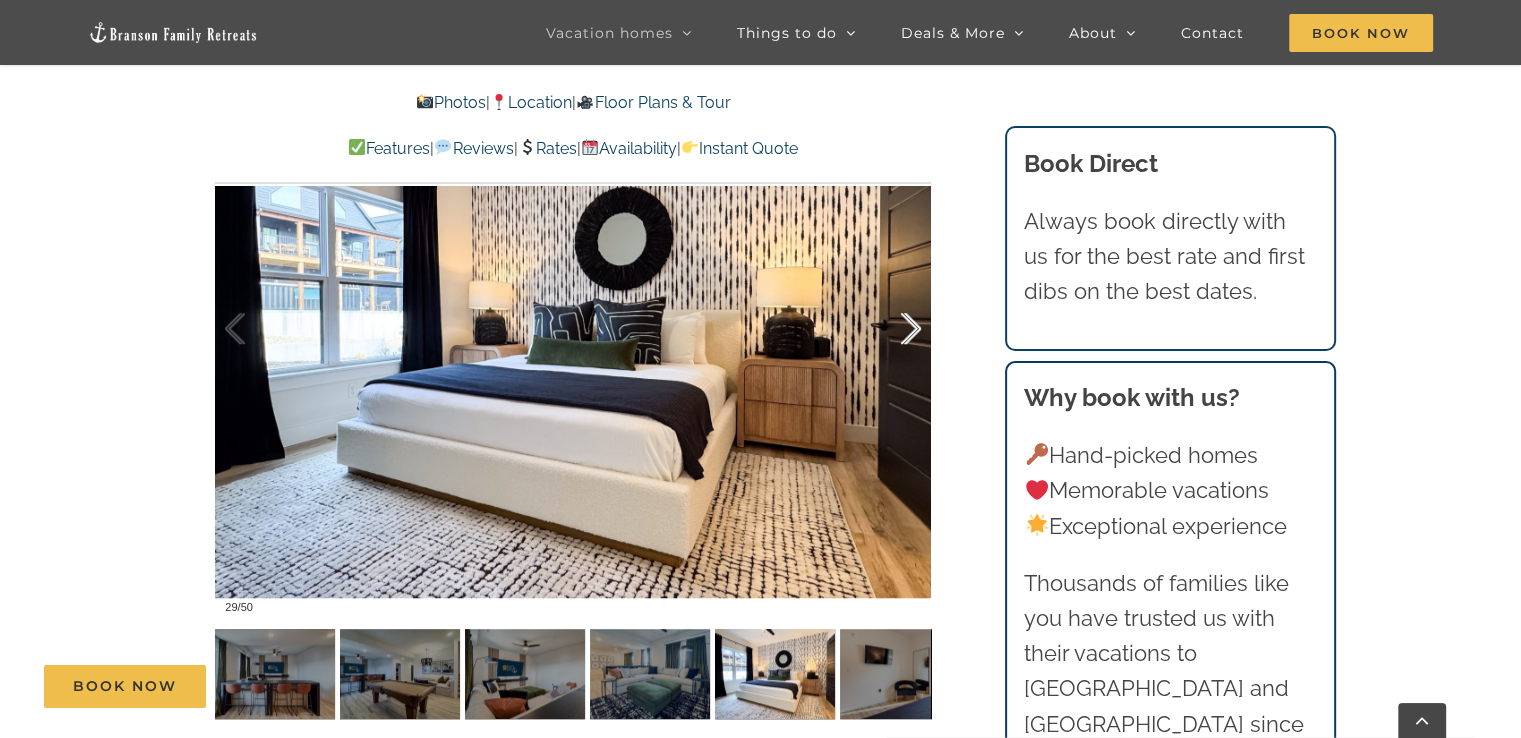 click at bounding box center (890, 329) 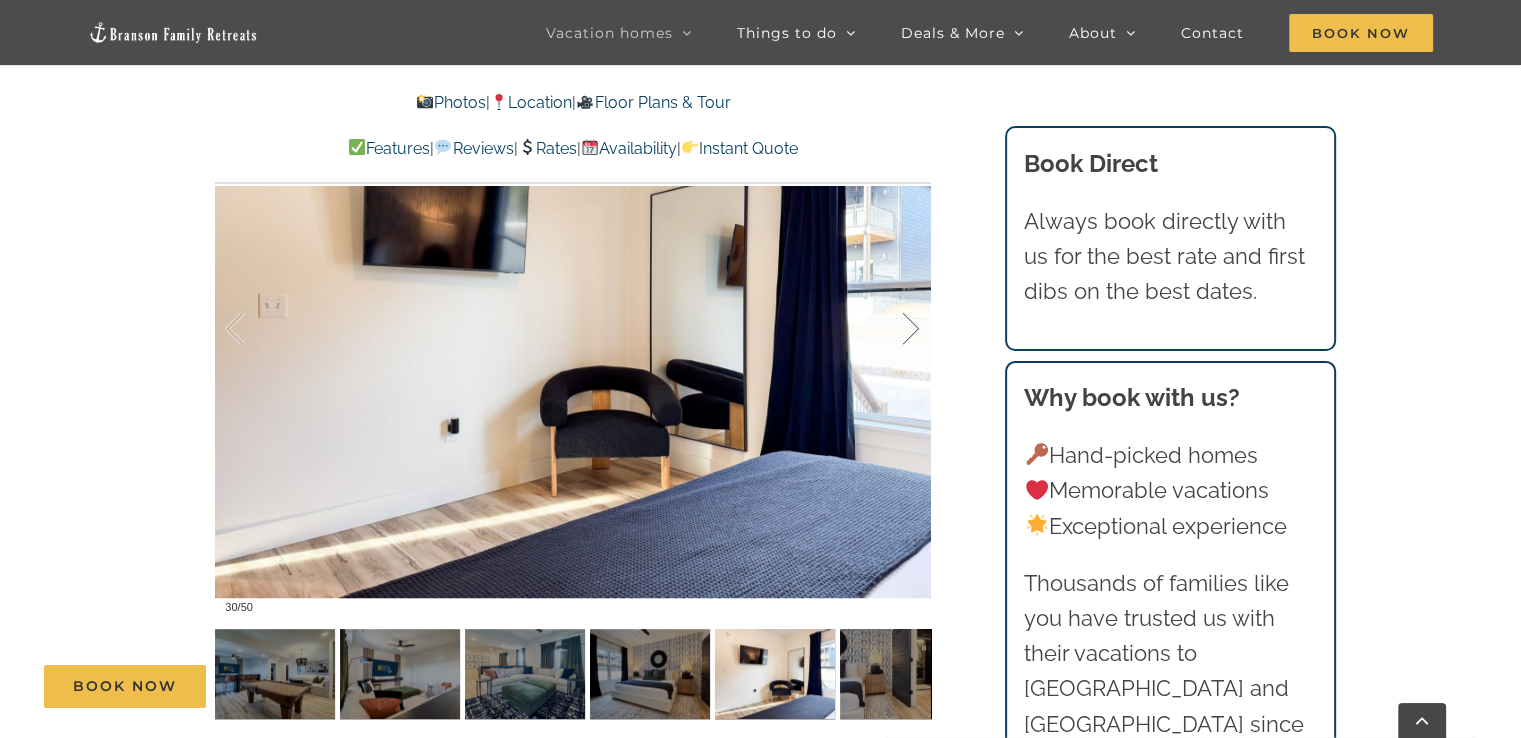 click at bounding box center (890, 329) 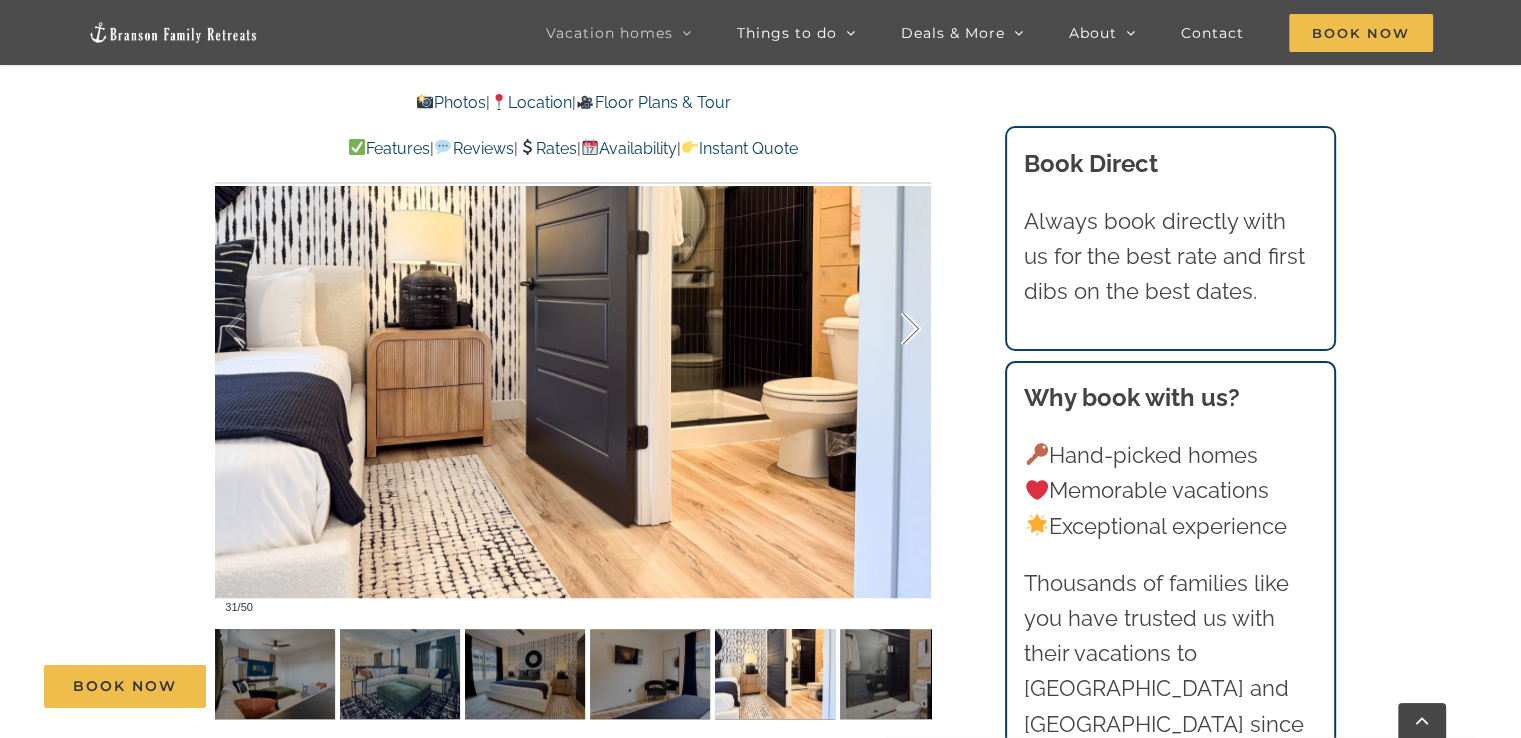 click at bounding box center [890, 329] 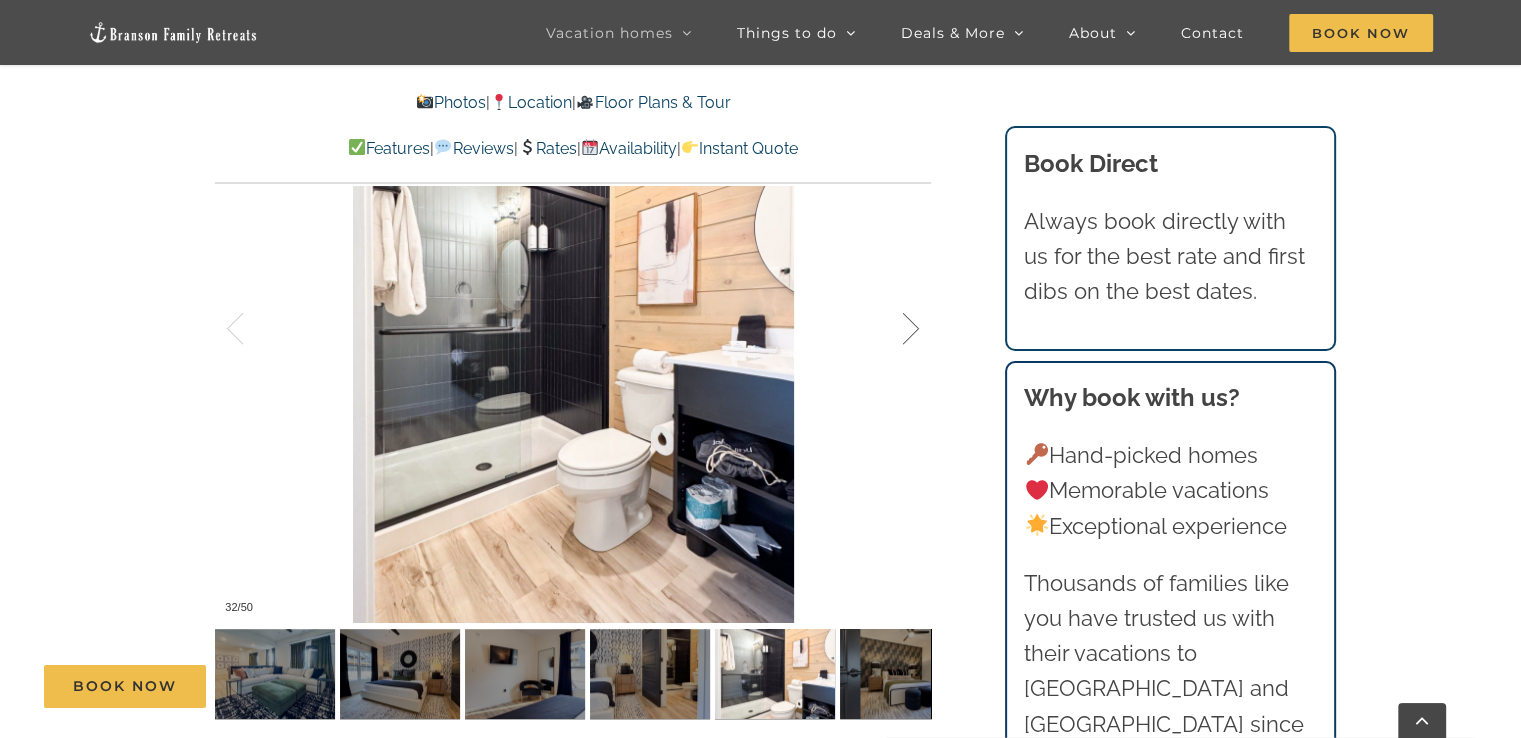 click at bounding box center [890, 329] 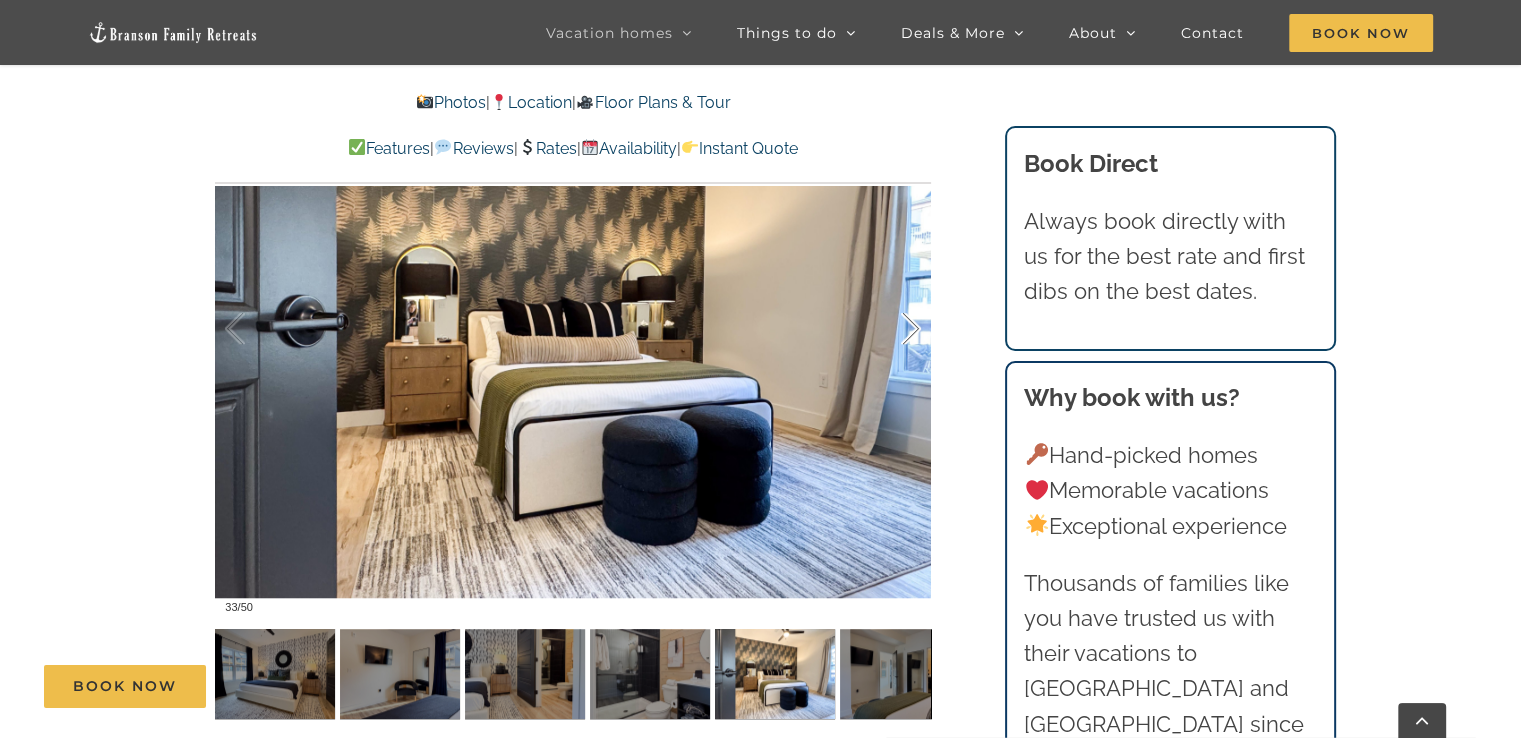 click at bounding box center [890, 329] 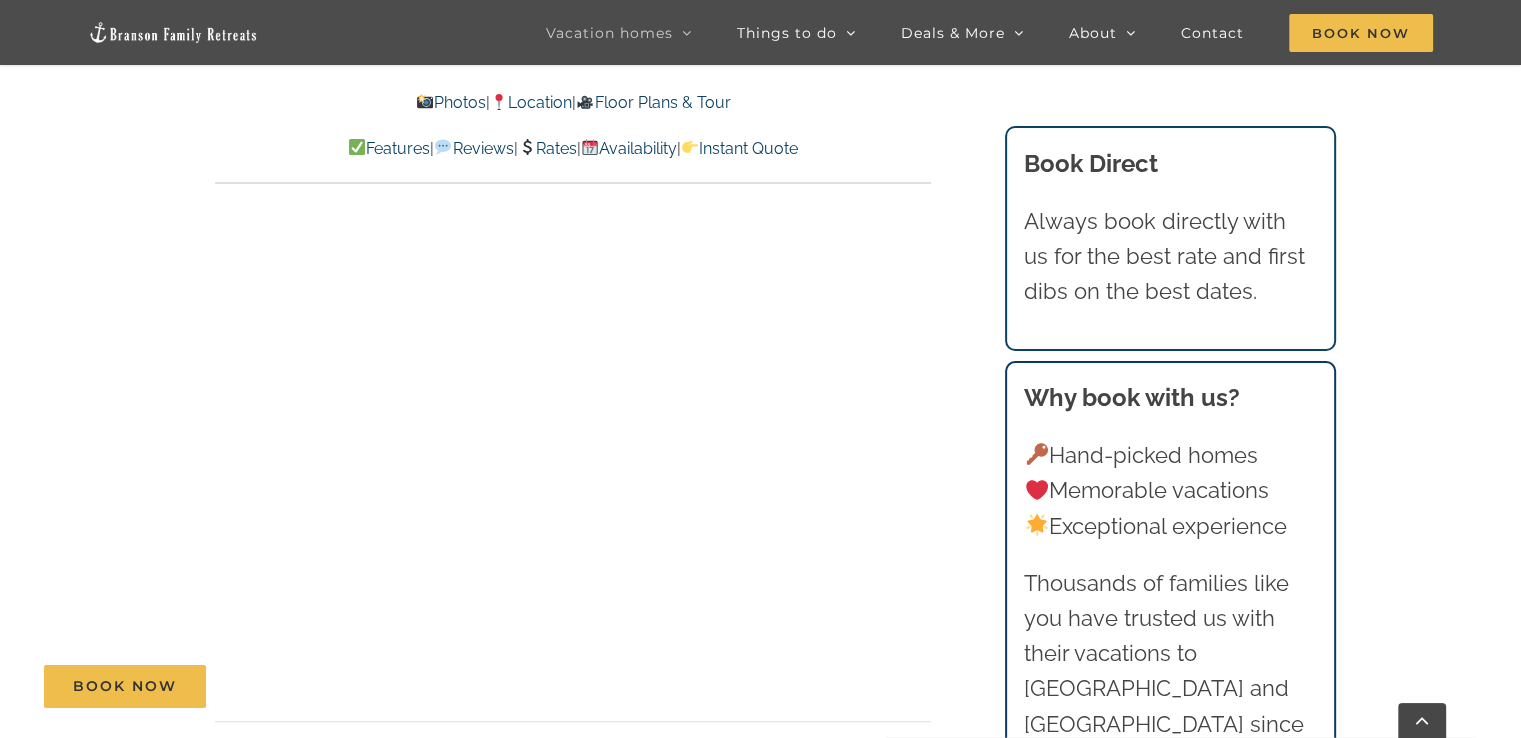 scroll, scrollTop: 8800, scrollLeft: 0, axis: vertical 